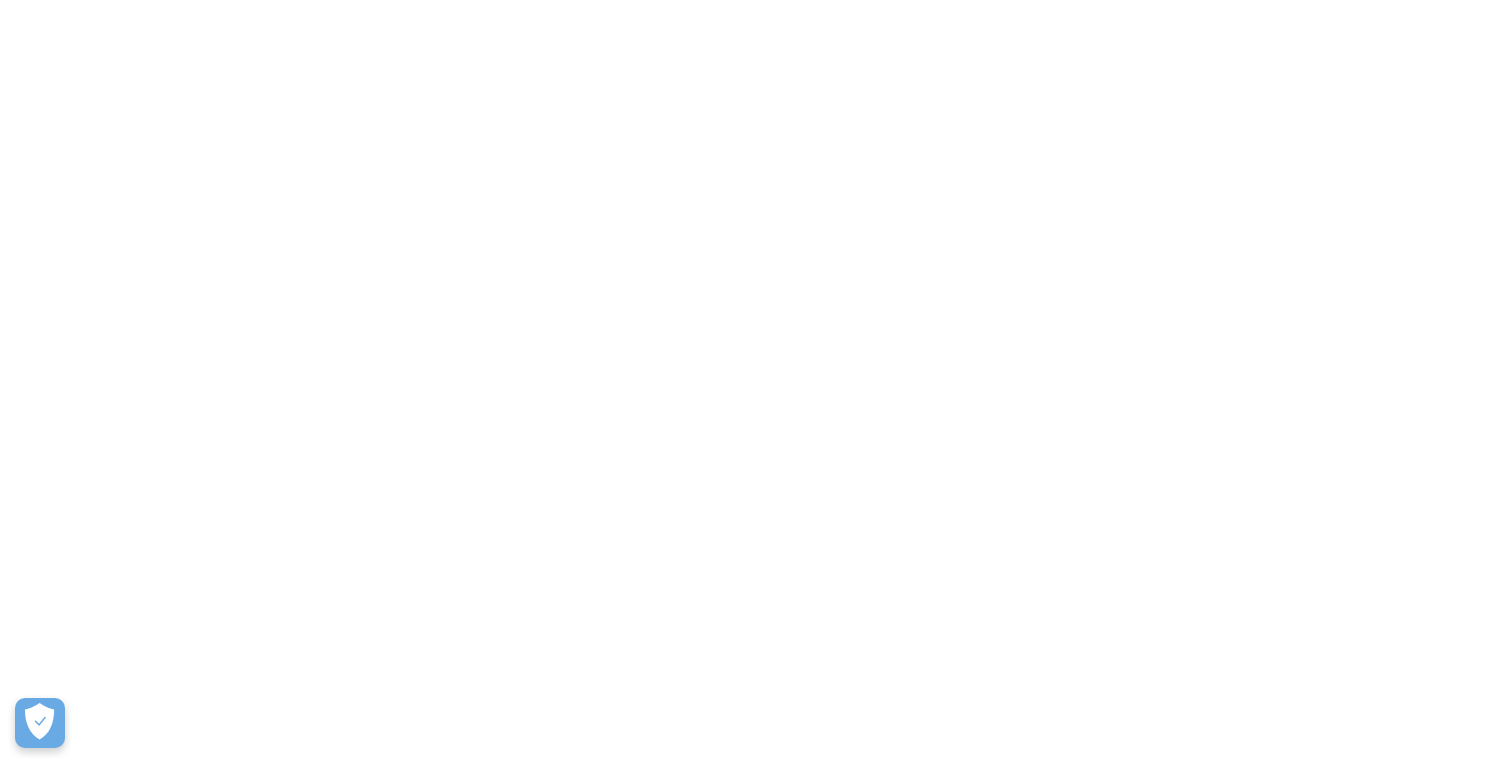 scroll, scrollTop: 0, scrollLeft: 0, axis: both 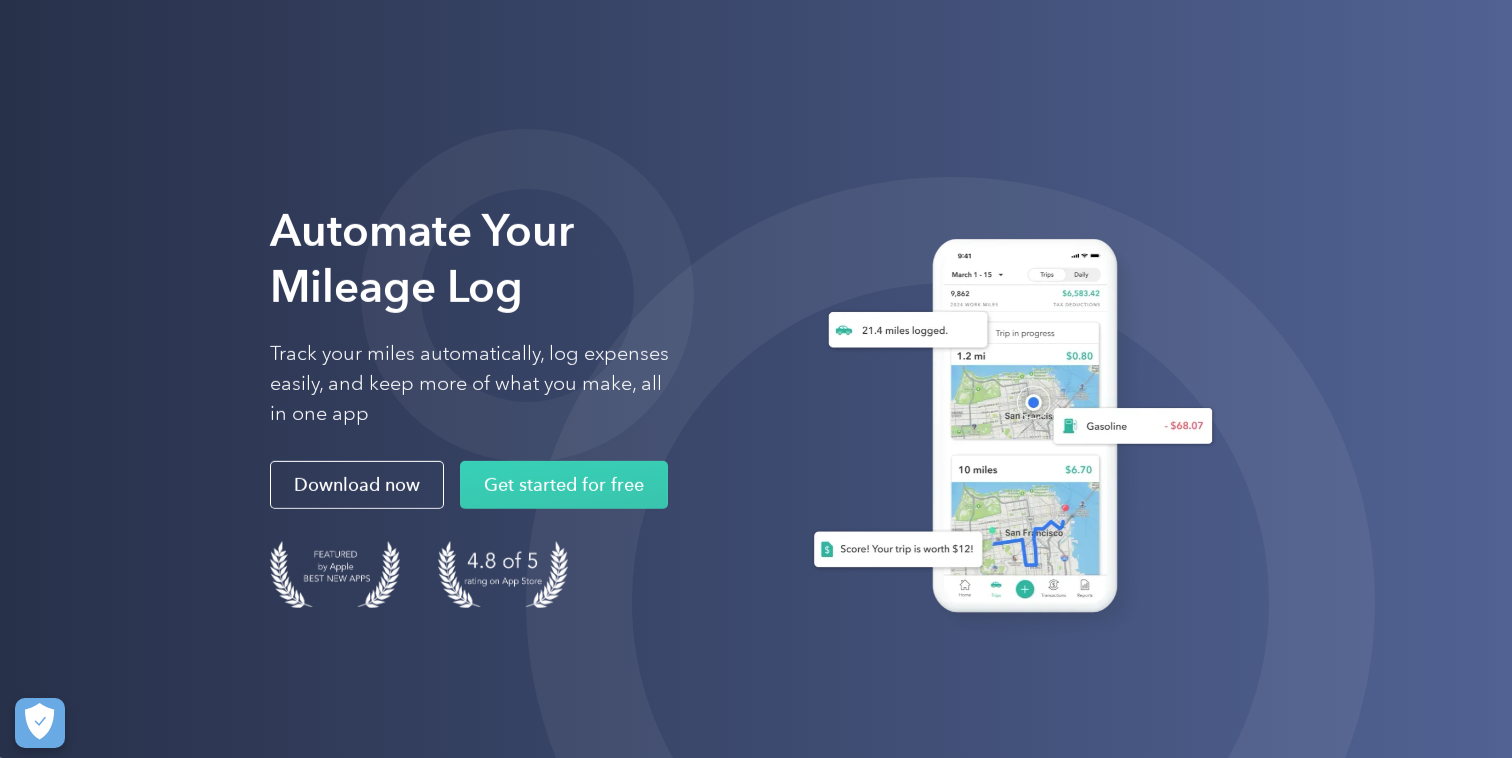 click on "Automate Your Mileage Log Track your miles automatically, log expenses easily, and keep more of what you make, all in one app Download now Get started for free" at bounding box center (756, 428) 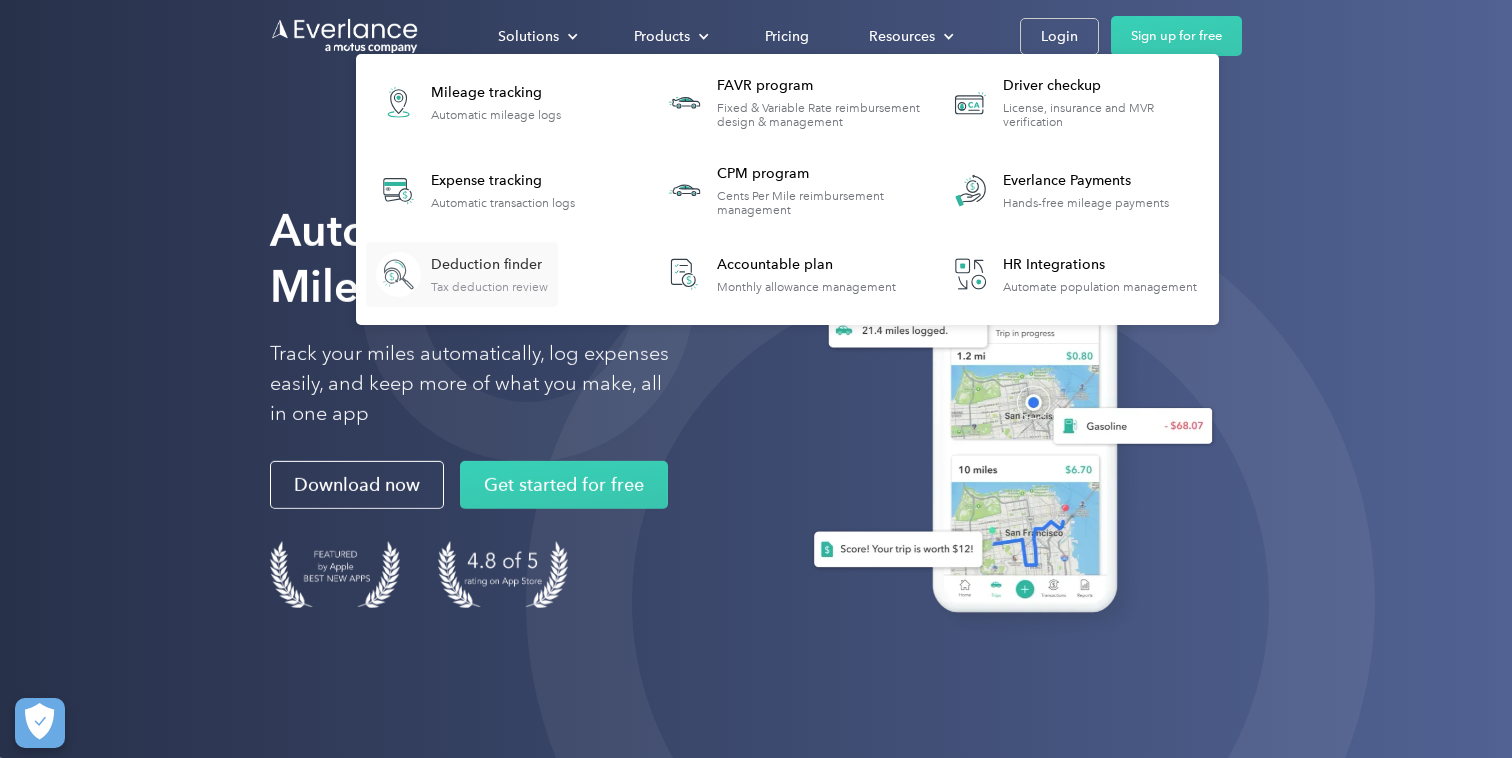 click on "Tax deduction review" at bounding box center [489, 287] 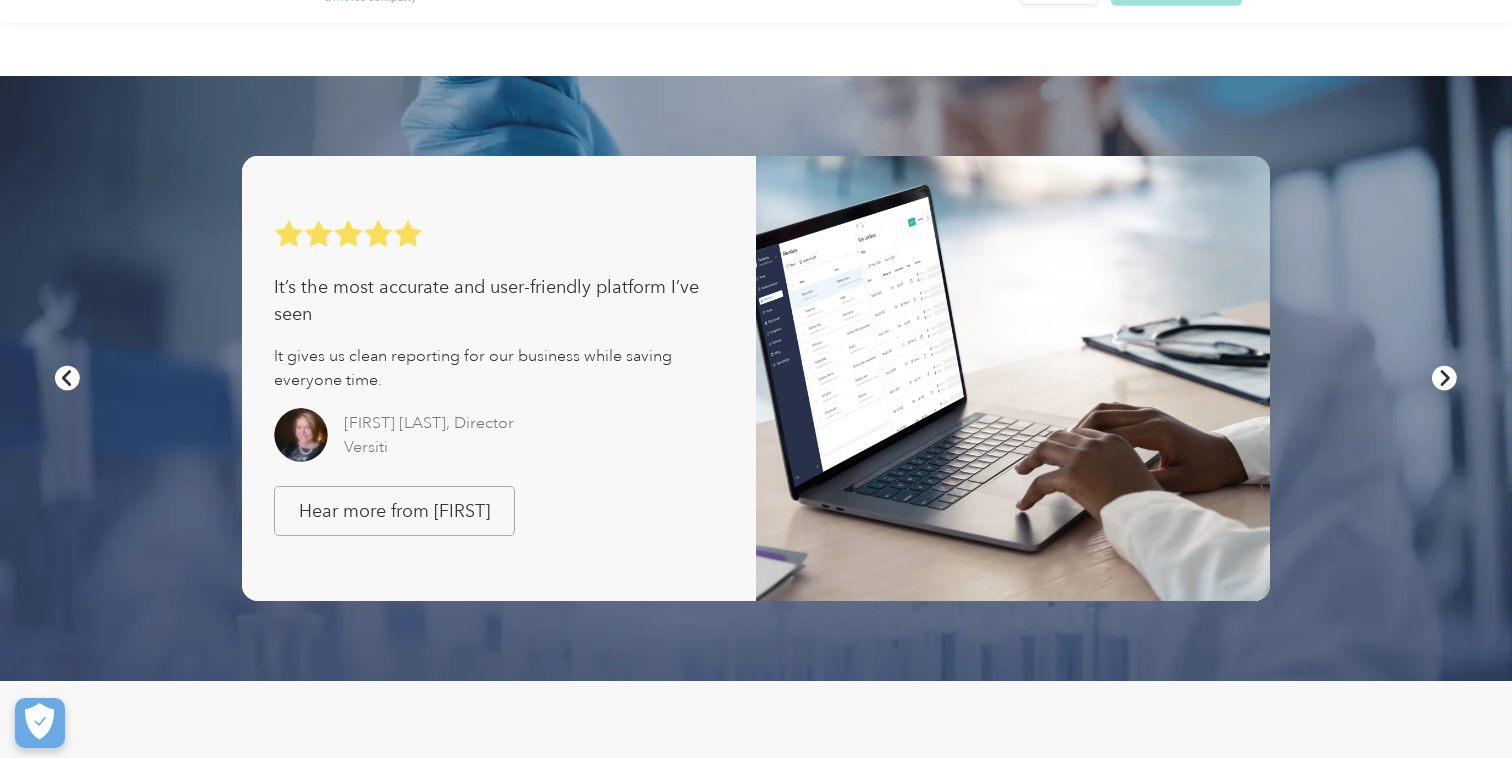 scroll, scrollTop: 1635, scrollLeft: 0, axis: vertical 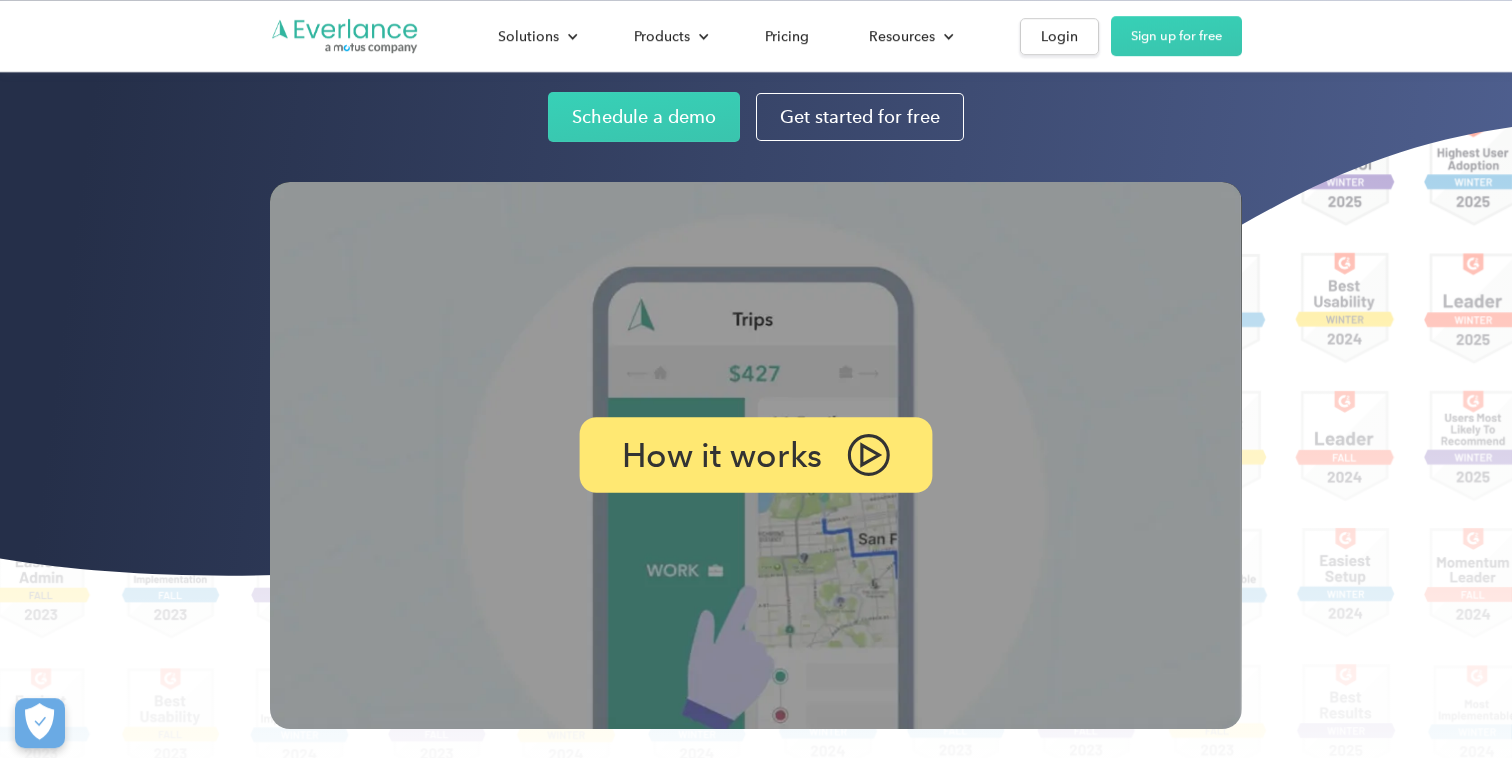 click on "How it works" at bounding box center [722, 455] 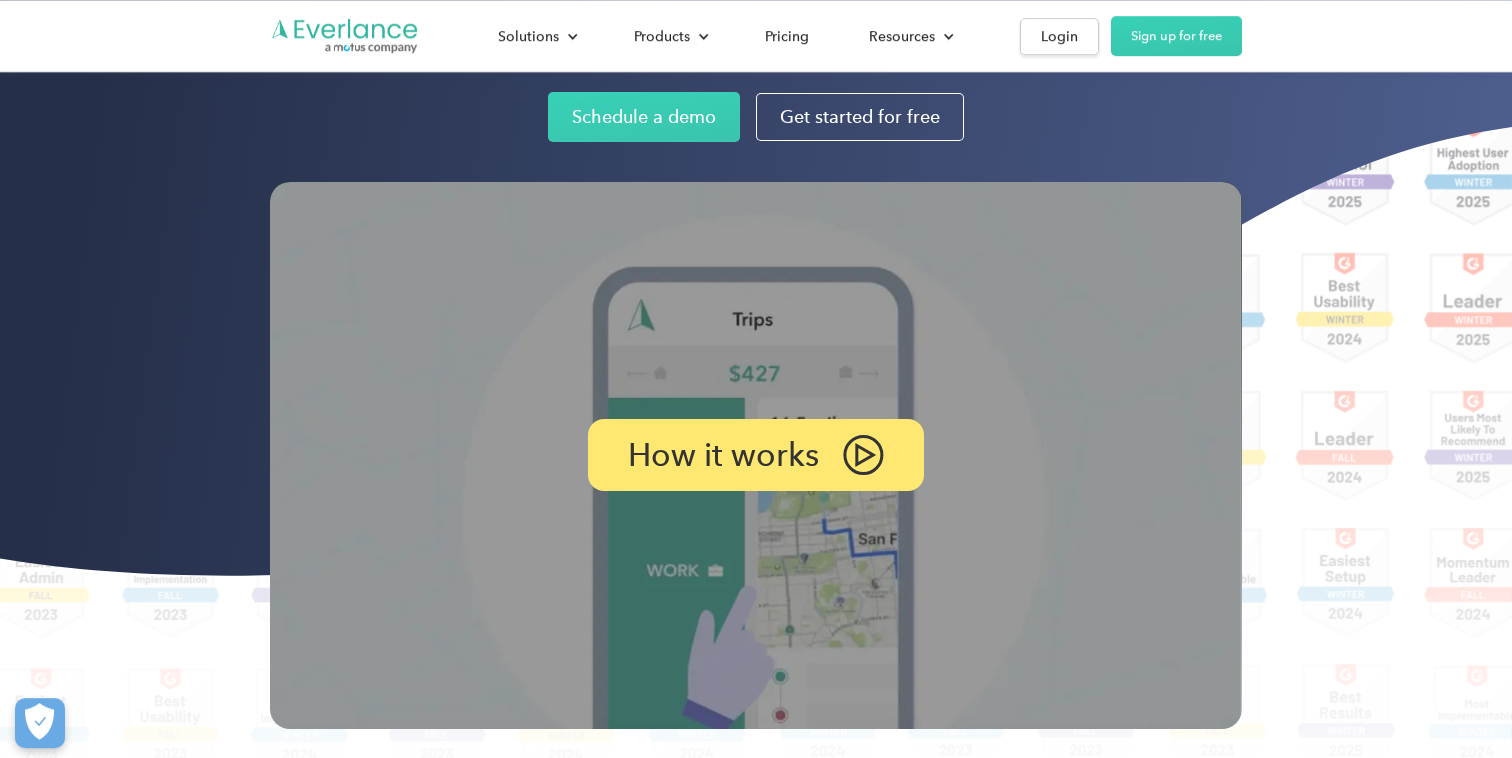 click at bounding box center [756, 455] 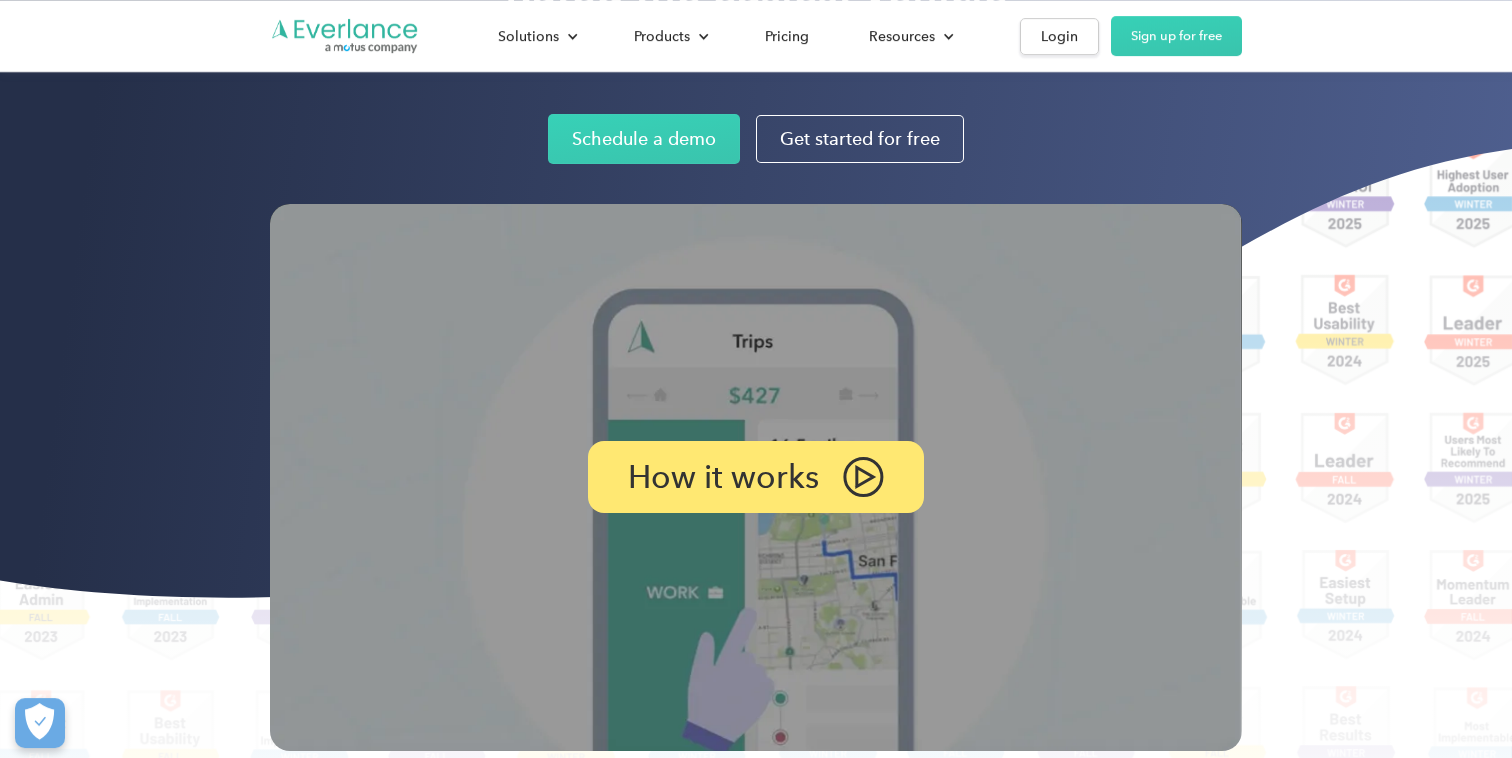 scroll, scrollTop: 275, scrollLeft: 0, axis: vertical 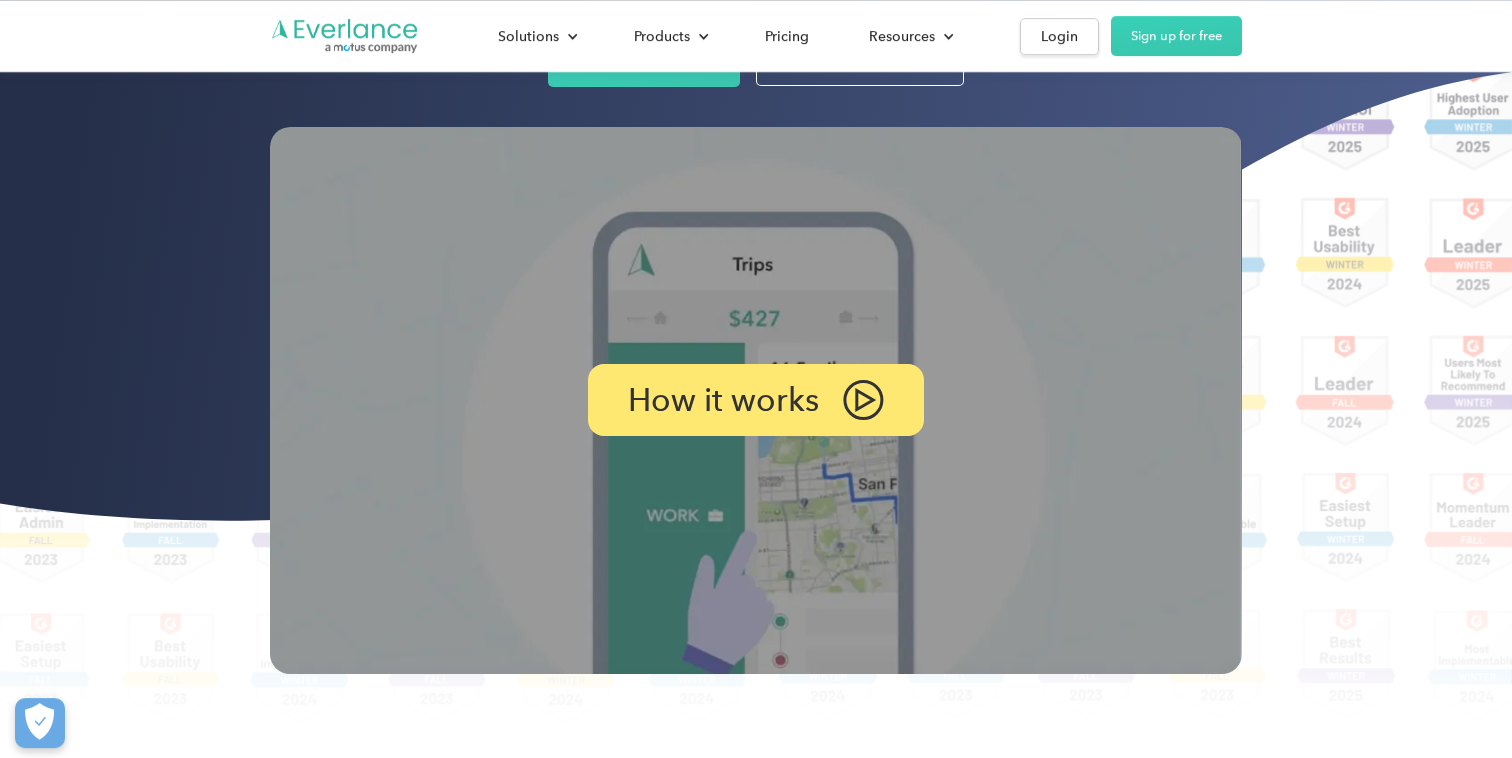 click at bounding box center [756, 400] 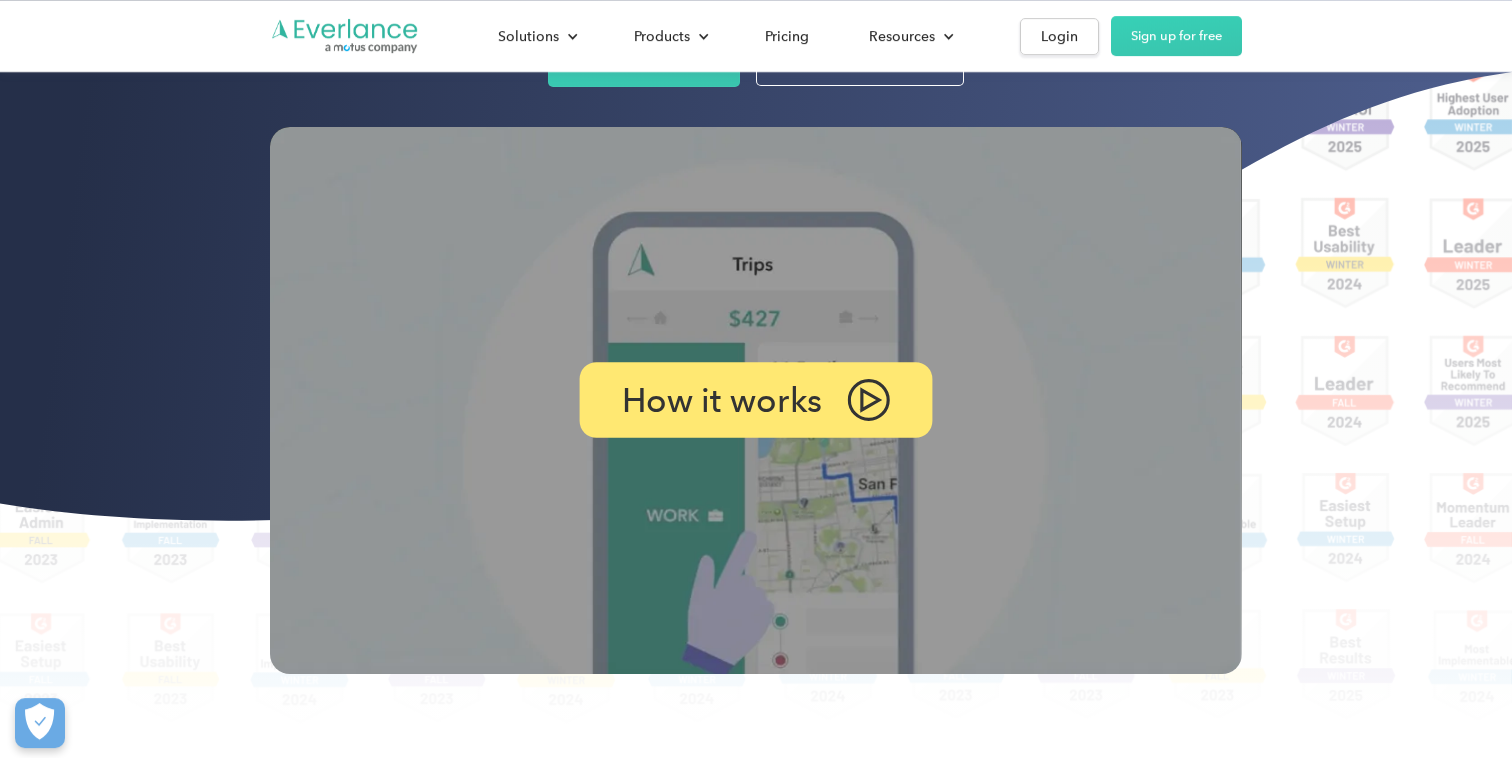 click on "How it works" at bounding box center (722, 400) 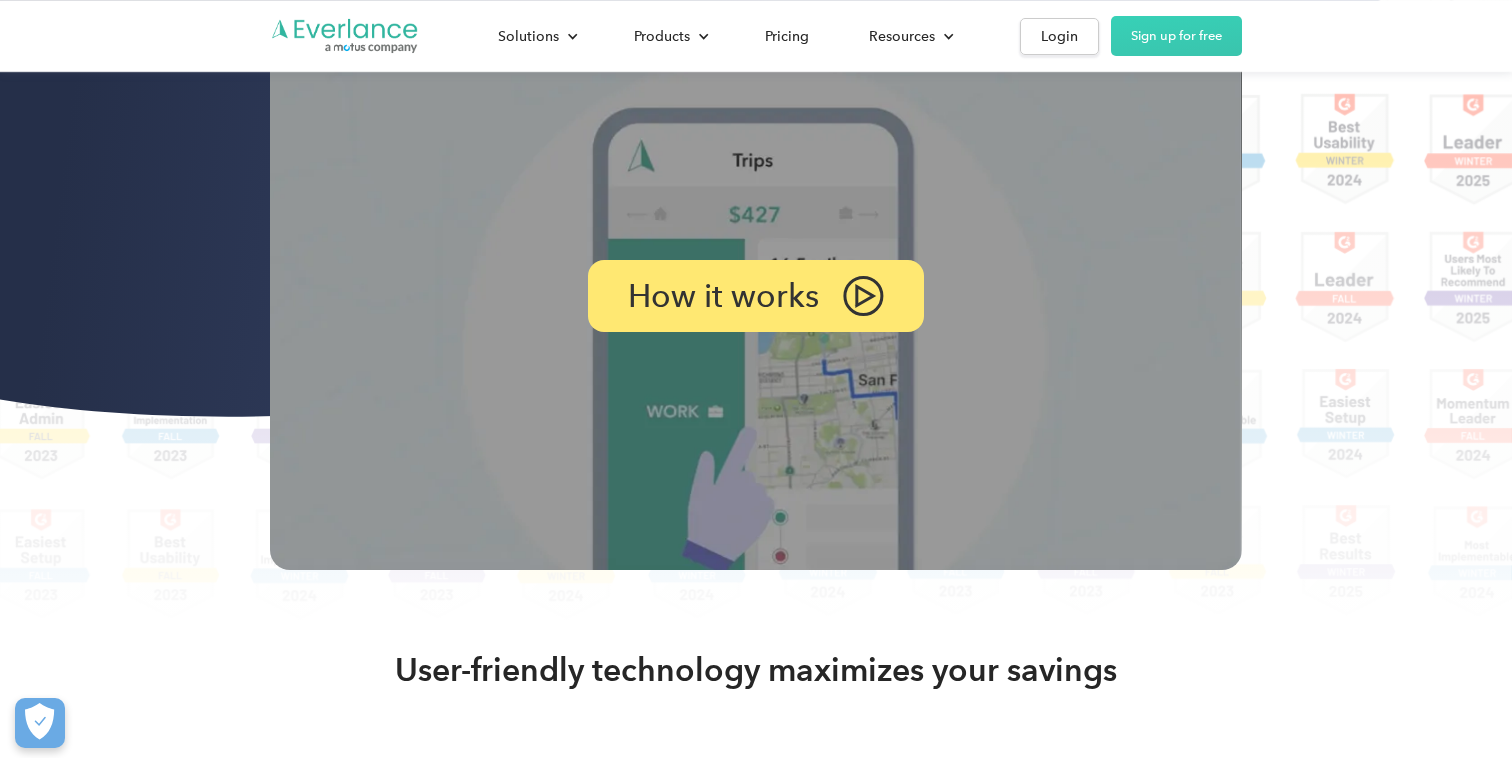 scroll, scrollTop: 449, scrollLeft: 0, axis: vertical 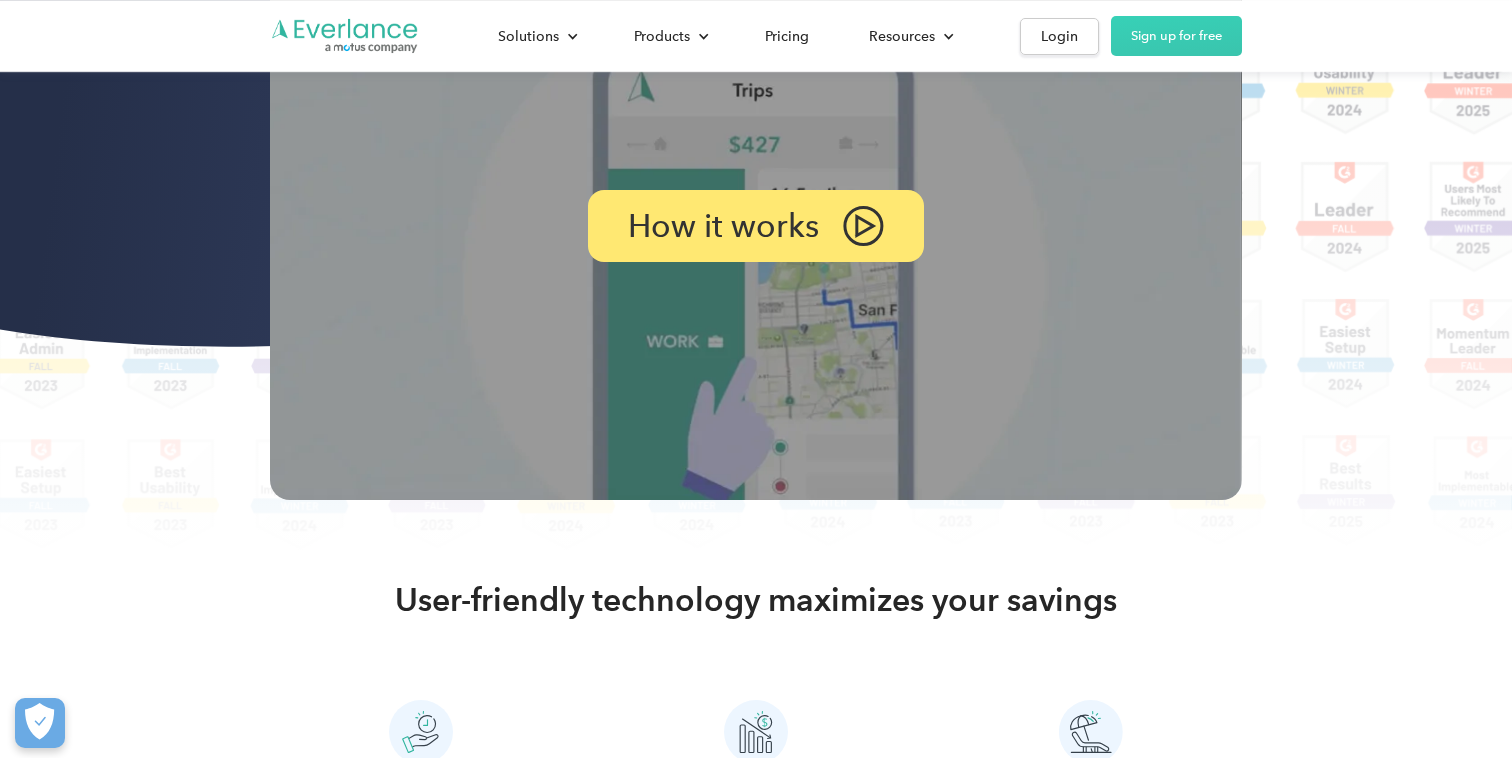 click at bounding box center [756, 226] 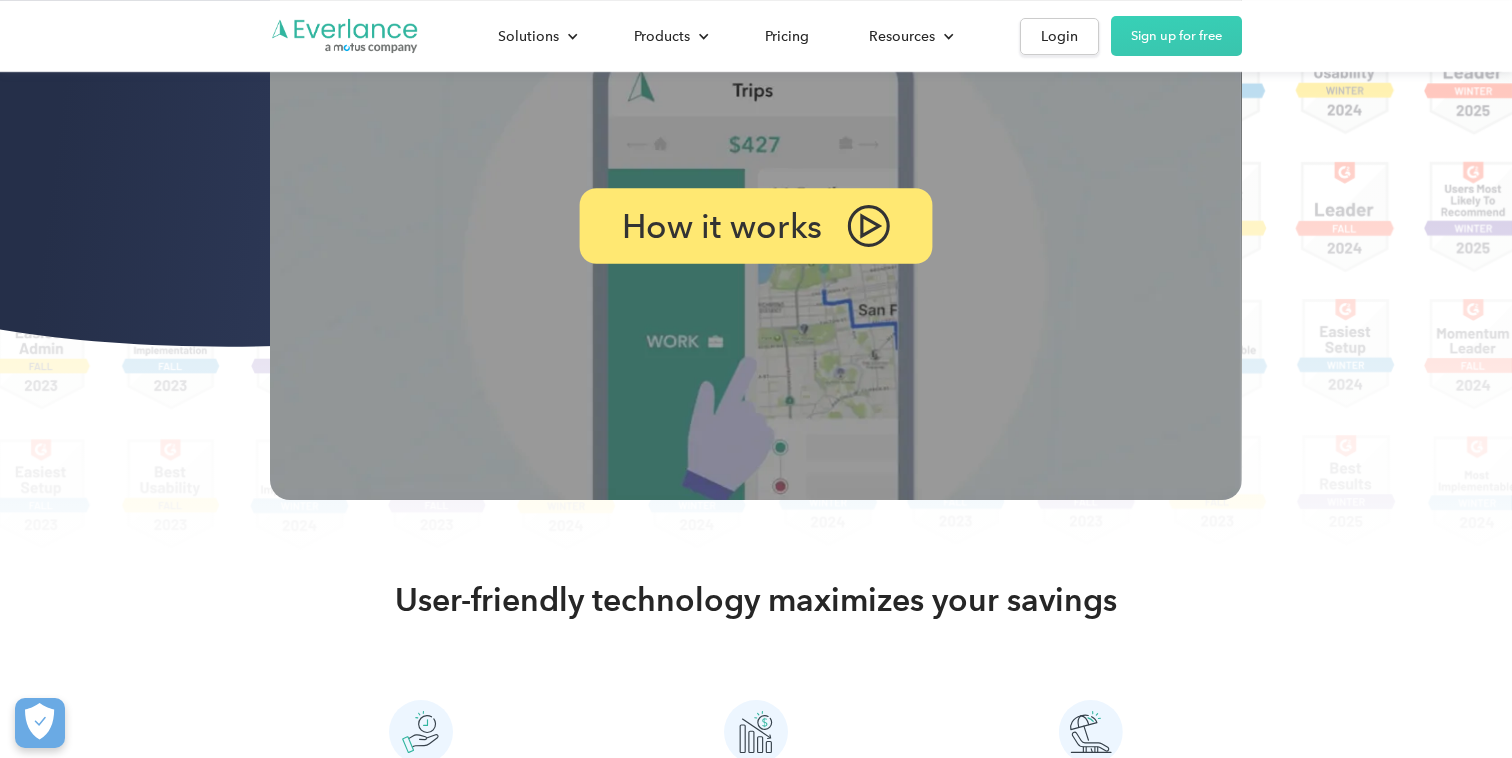 click on "How it works" at bounding box center [722, 226] 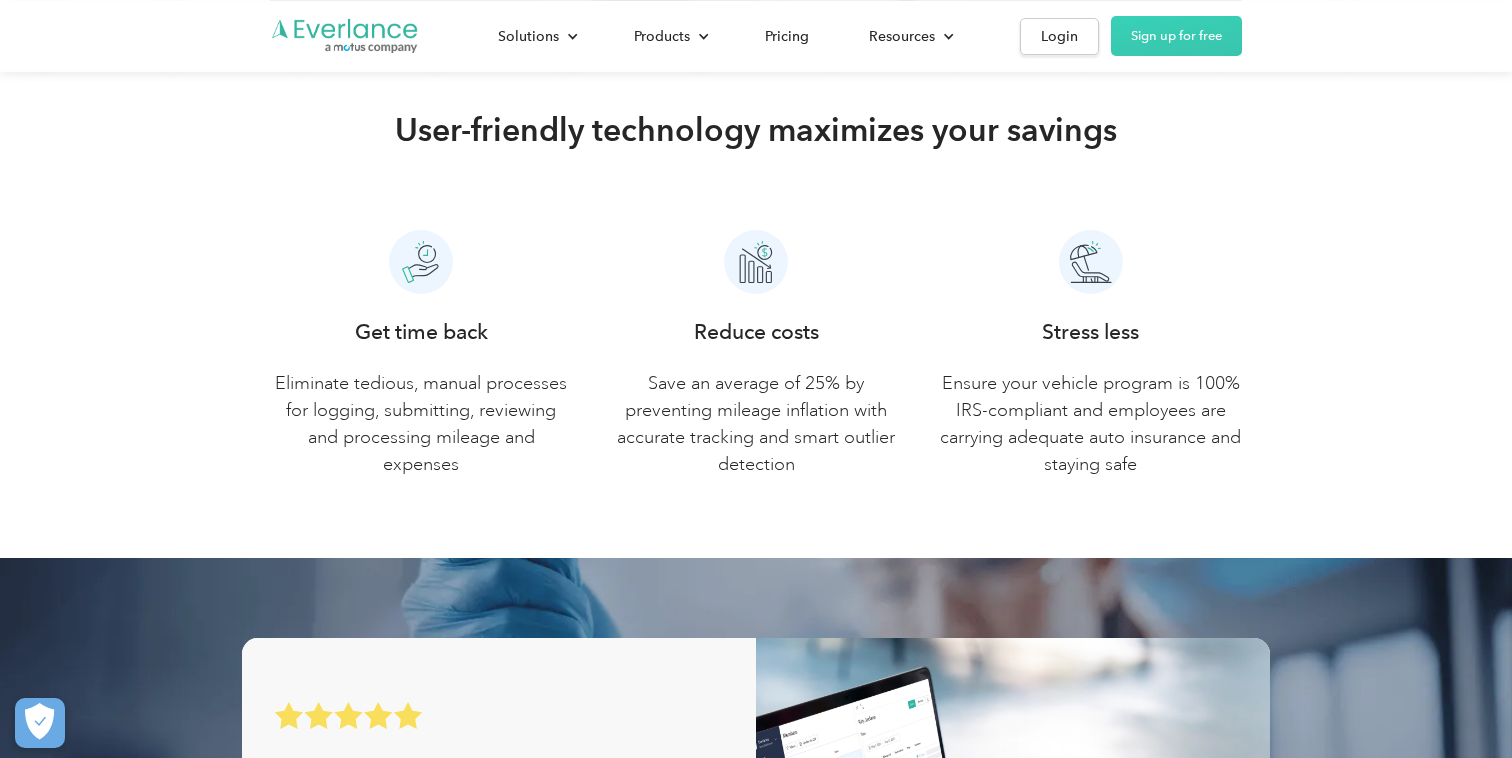 scroll, scrollTop: 744, scrollLeft: 0, axis: vertical 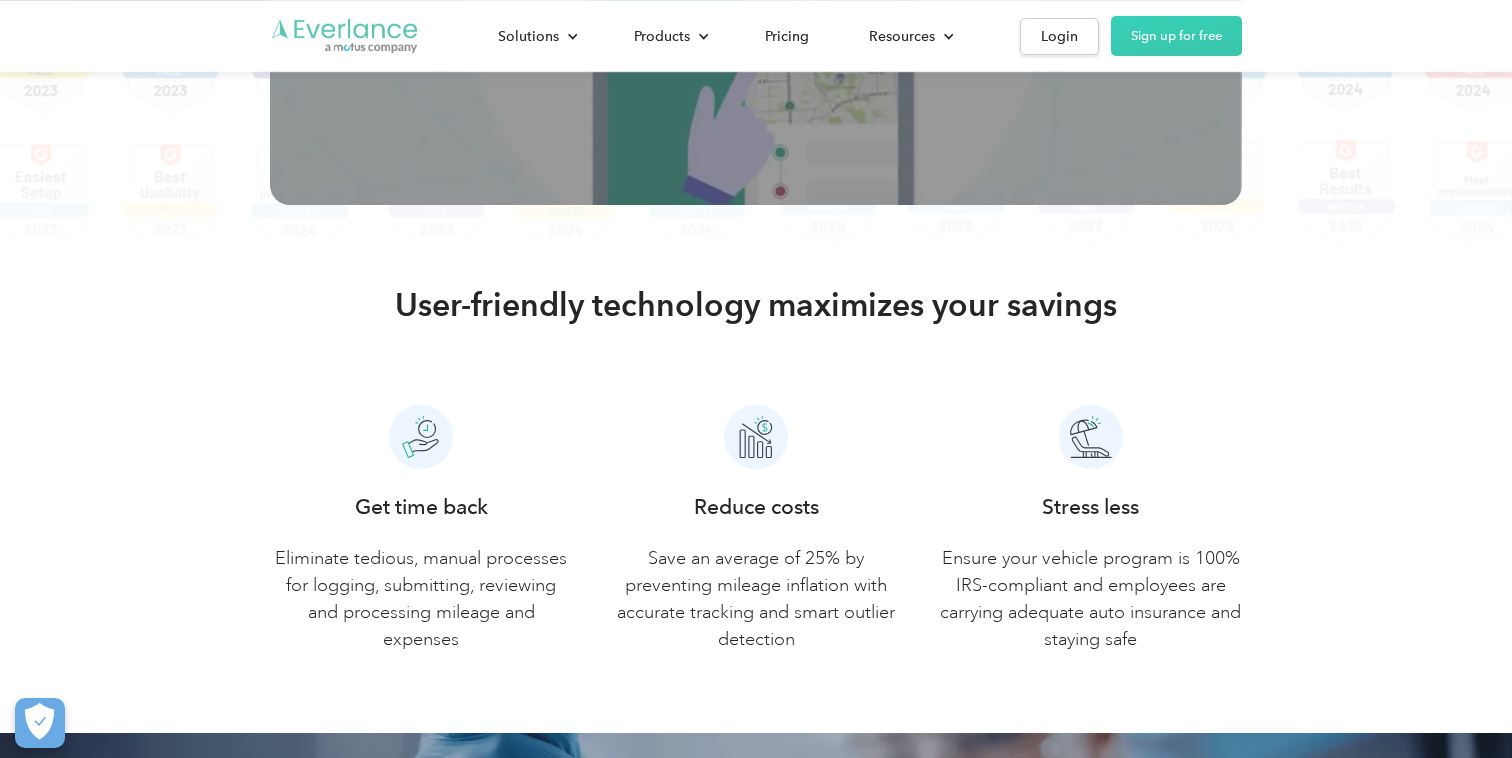 click at bounding box center [345, 36] 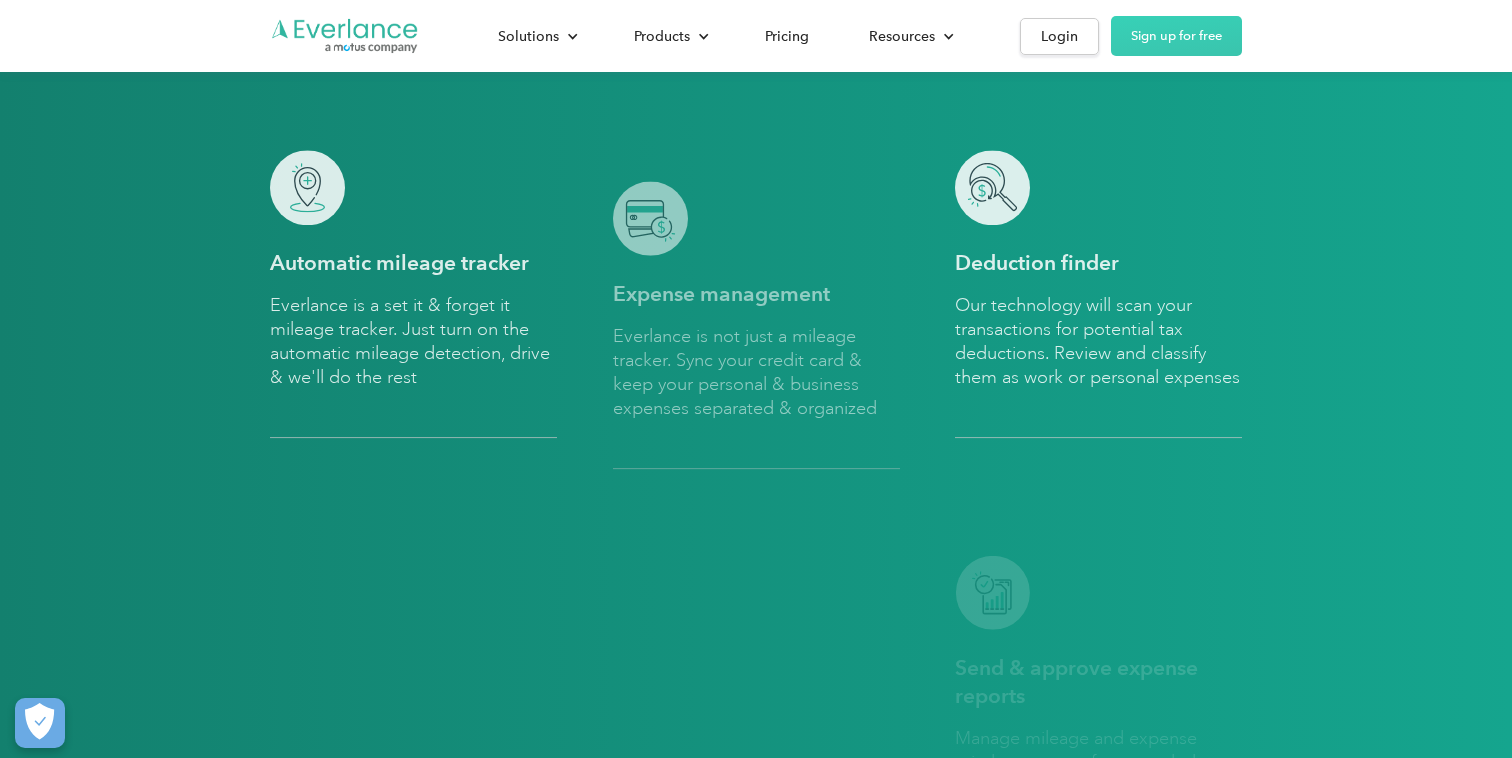 scroll, scrollTop: 5028, scrollLeft: 0, axis: vertical 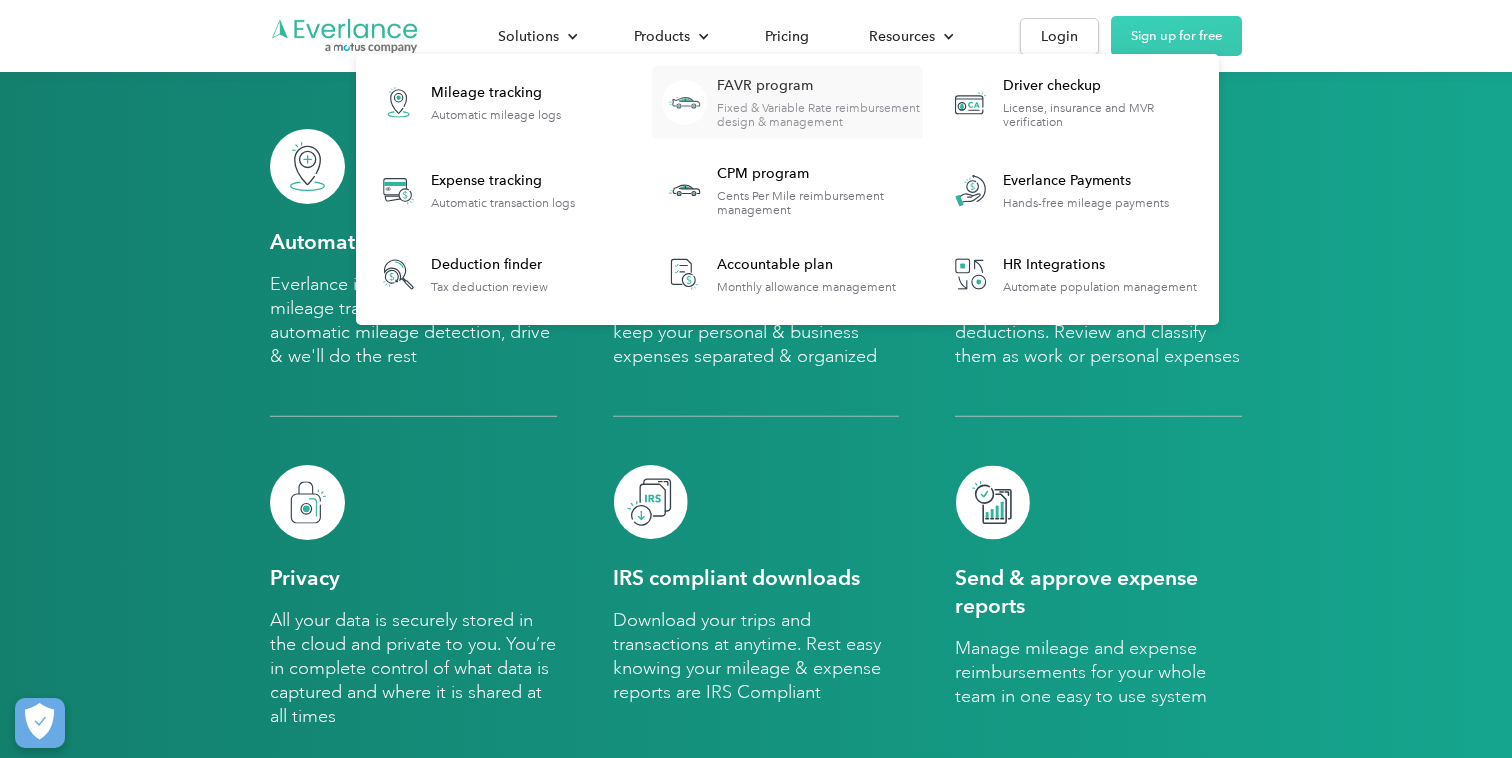 click on "FAVR program" at bounding box center (819, 86) 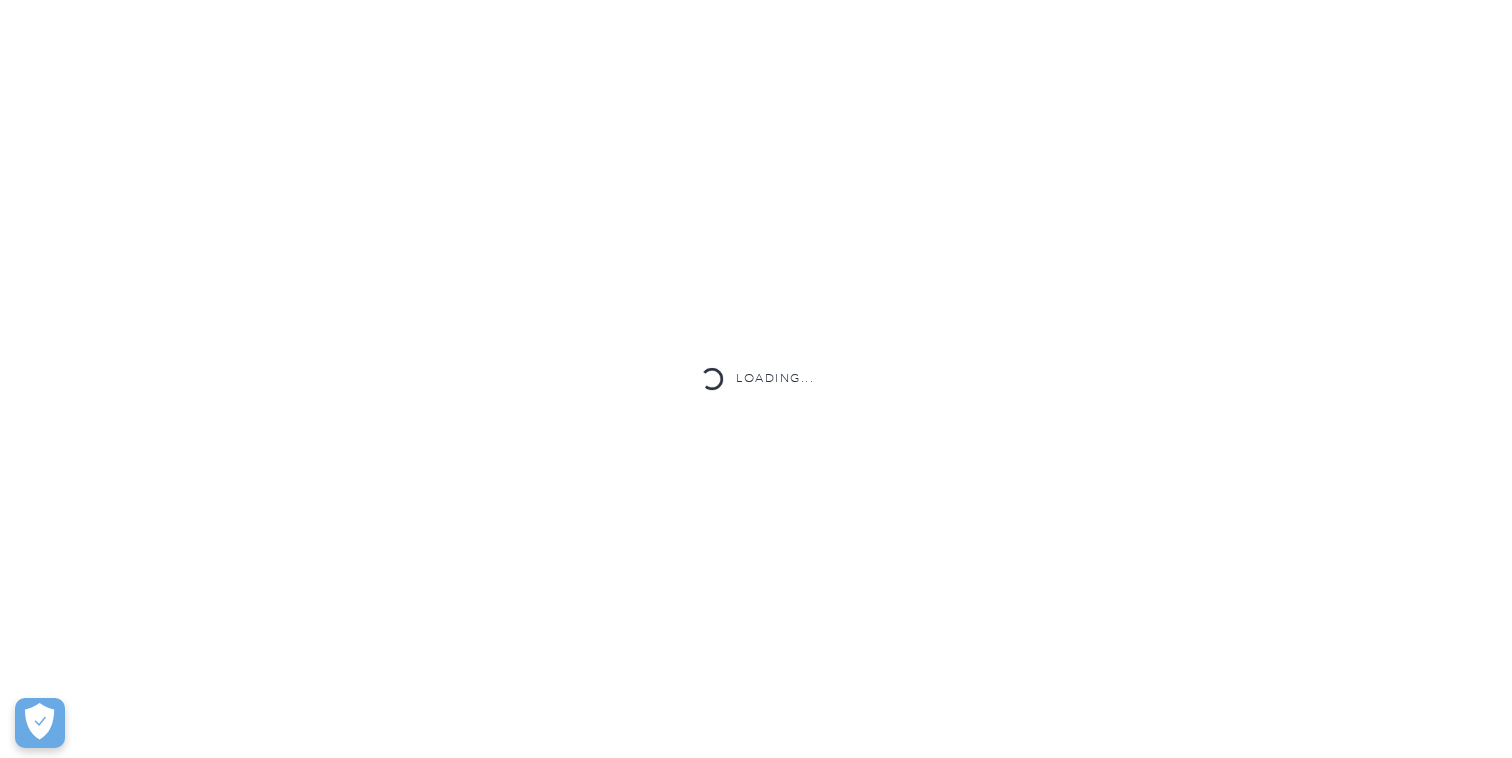 scroll, scrollTop: 606, scrollLeft: 0, axis: vertical 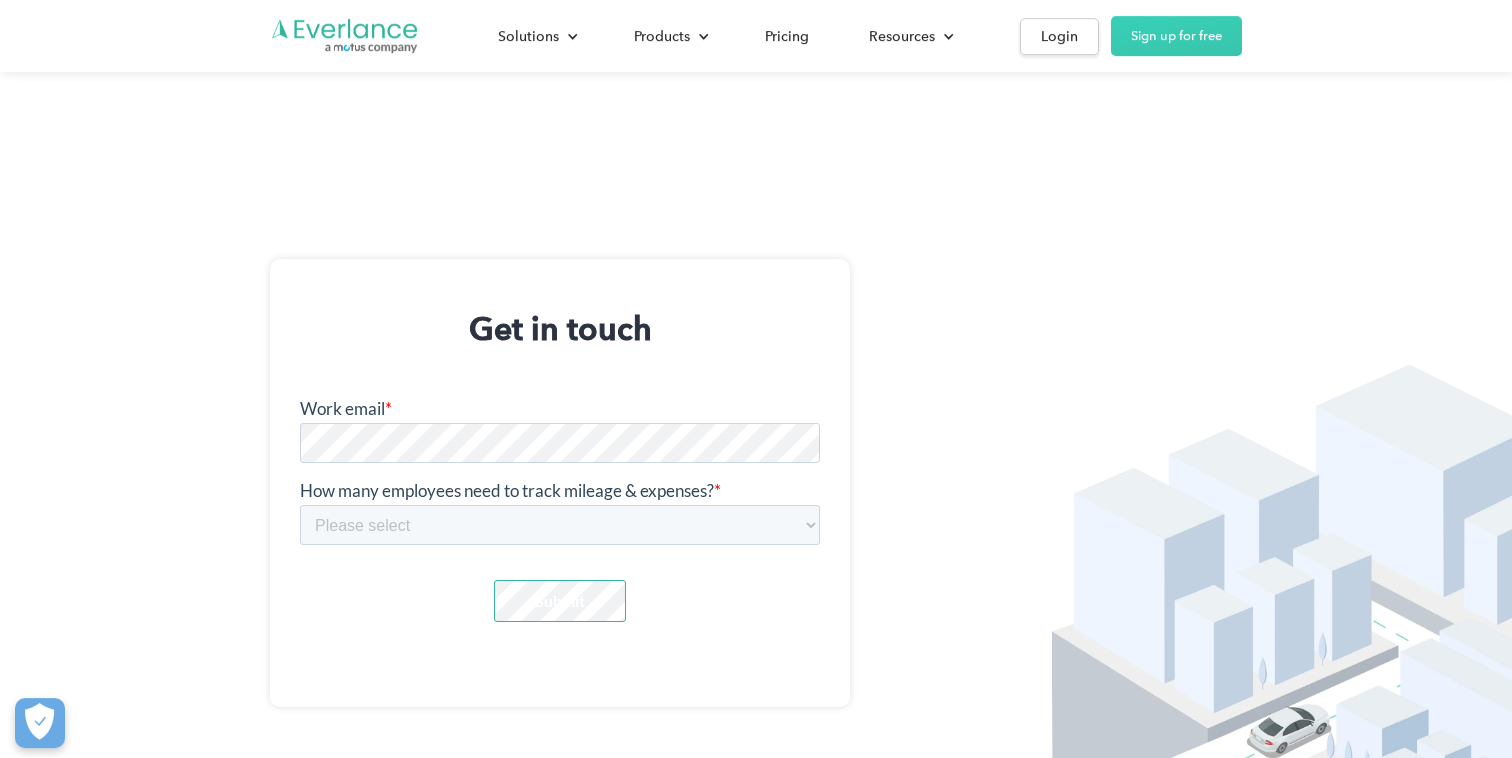 click on "Work email *" at bounding box center (560, 431) 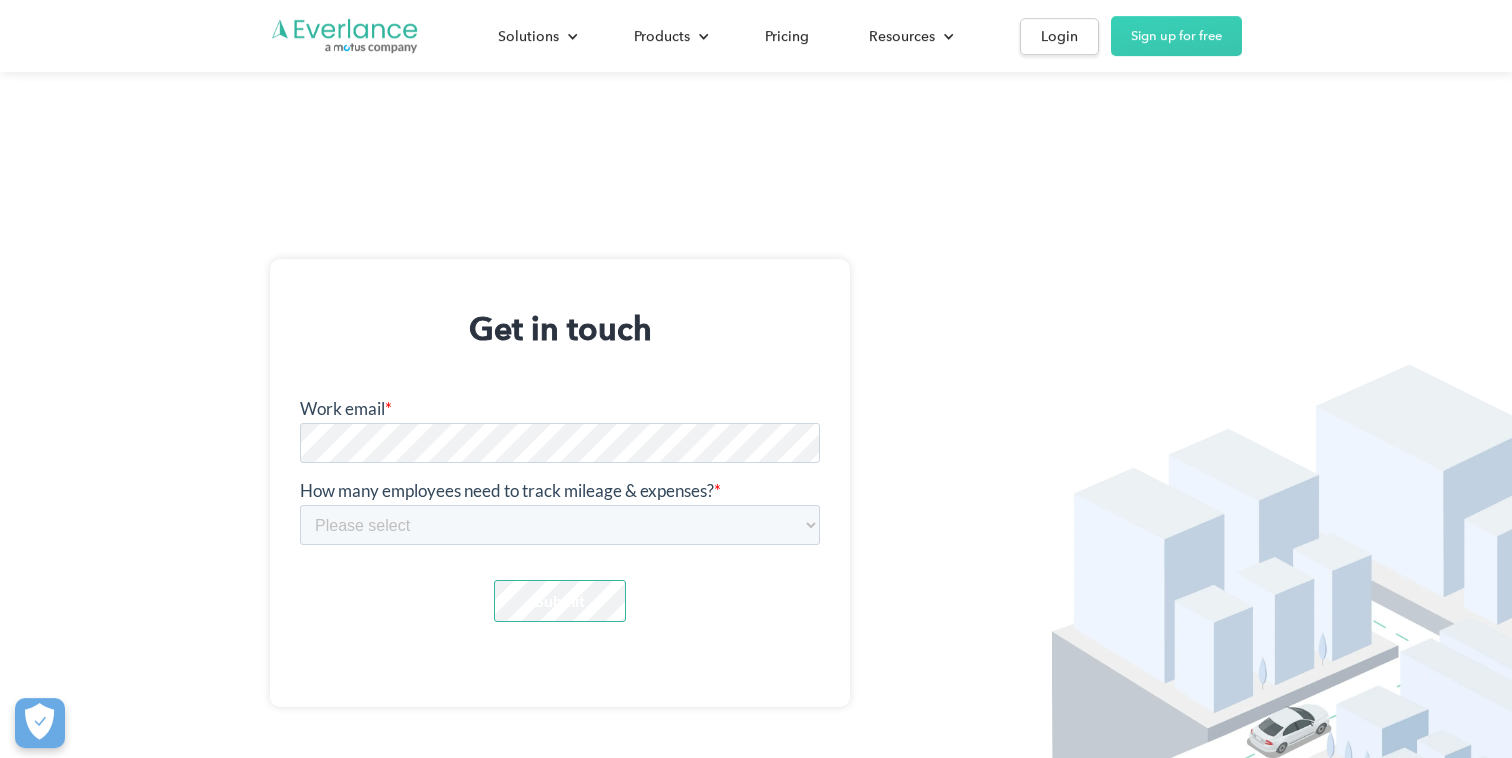 click on "How many employees need to track mileage & expenses? * Please select 1-4 5-19 20-39 40-99 100-299 300-599 600-999 1000+" at bounding box center (560, 513) 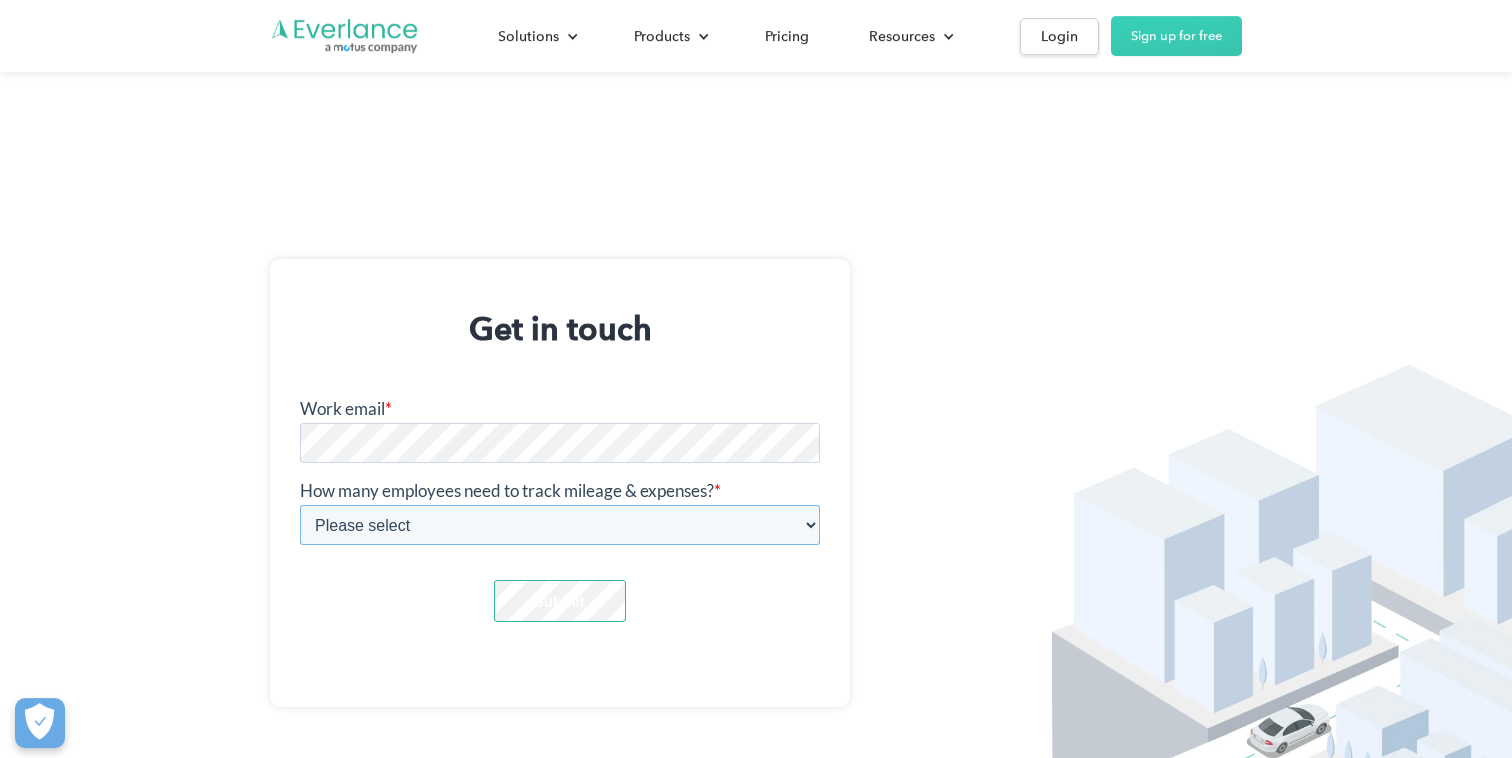 select on "20-39" 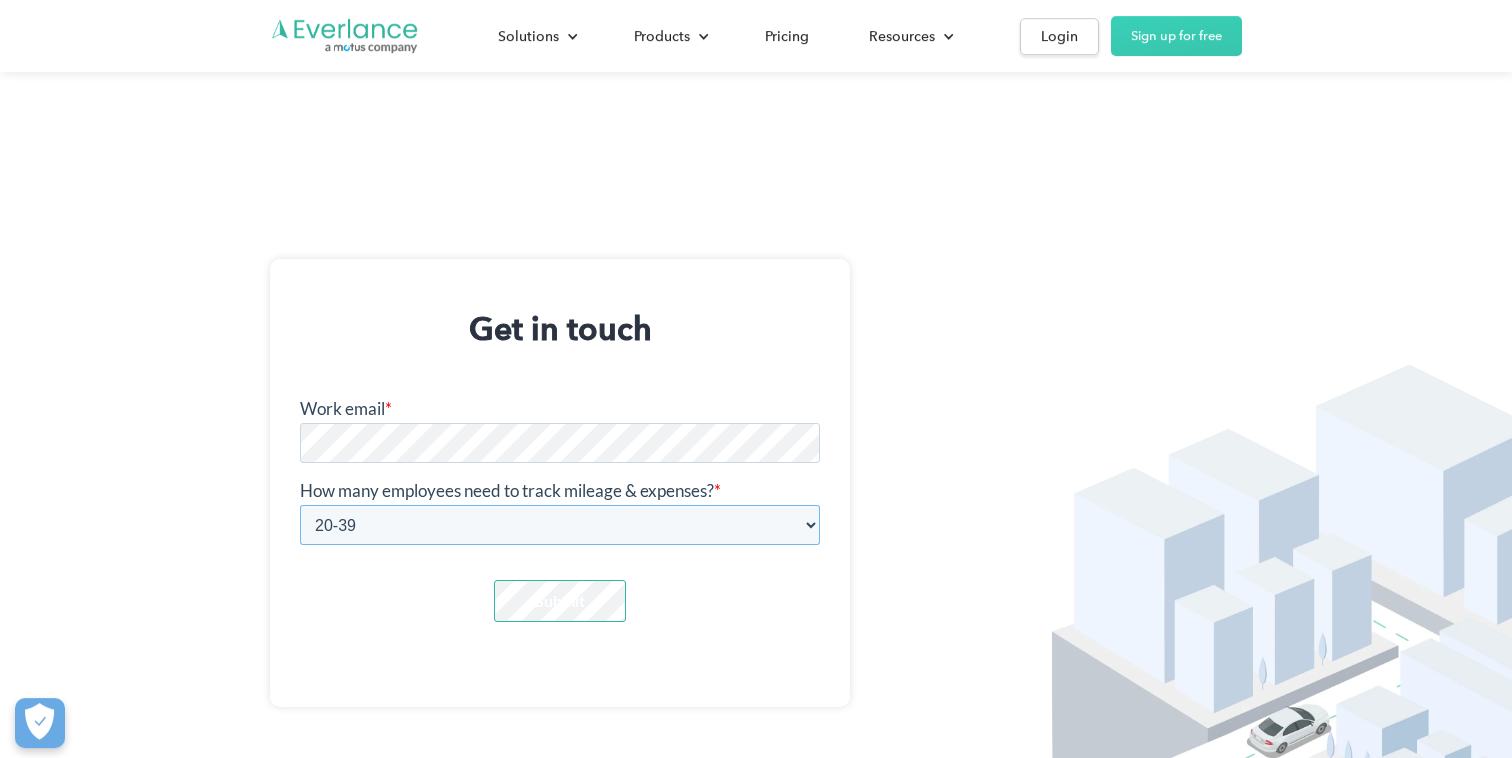 click on "20-39" at bounding box center (300, 399) 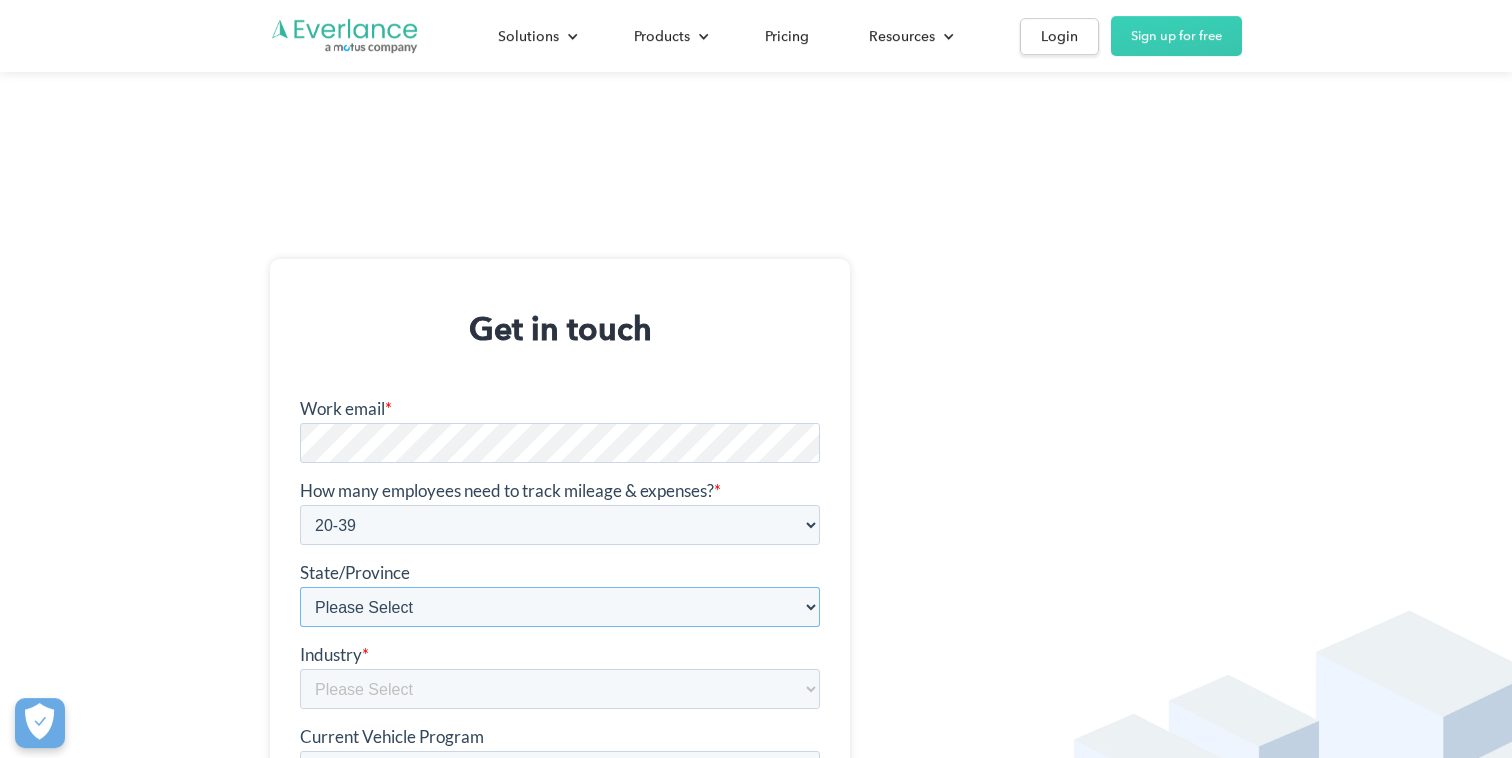 click on "Please Select Alabama Alberta Alaska Arizona Arkansas British Columbia California Colorado Connecticut Delaware Florida Georgia Hawaii Idaho Illinois Indiana Iowa Kansas Kentucky Louisiana Maine Manitoba Maryland Massachusetts Michigan Minnesota Mississippi Missouri Montana Nebraska Nevada New Brunswick New Hampshire New Jersey New Mexico New York Newfoundland and Labrador North Carolina North Dakota Nova Scotia Ohio Ontario Oklahoma Oregon Pennsylvania Prince Edward Island Quebec Rhode Island Saskatchewan South Carolina South Dakota Tennessee Texas Utah Vermont Virginia Washington Washington D.C. West Virginia Wisconsin Wyoming Other" at bounding box center (560, 607) 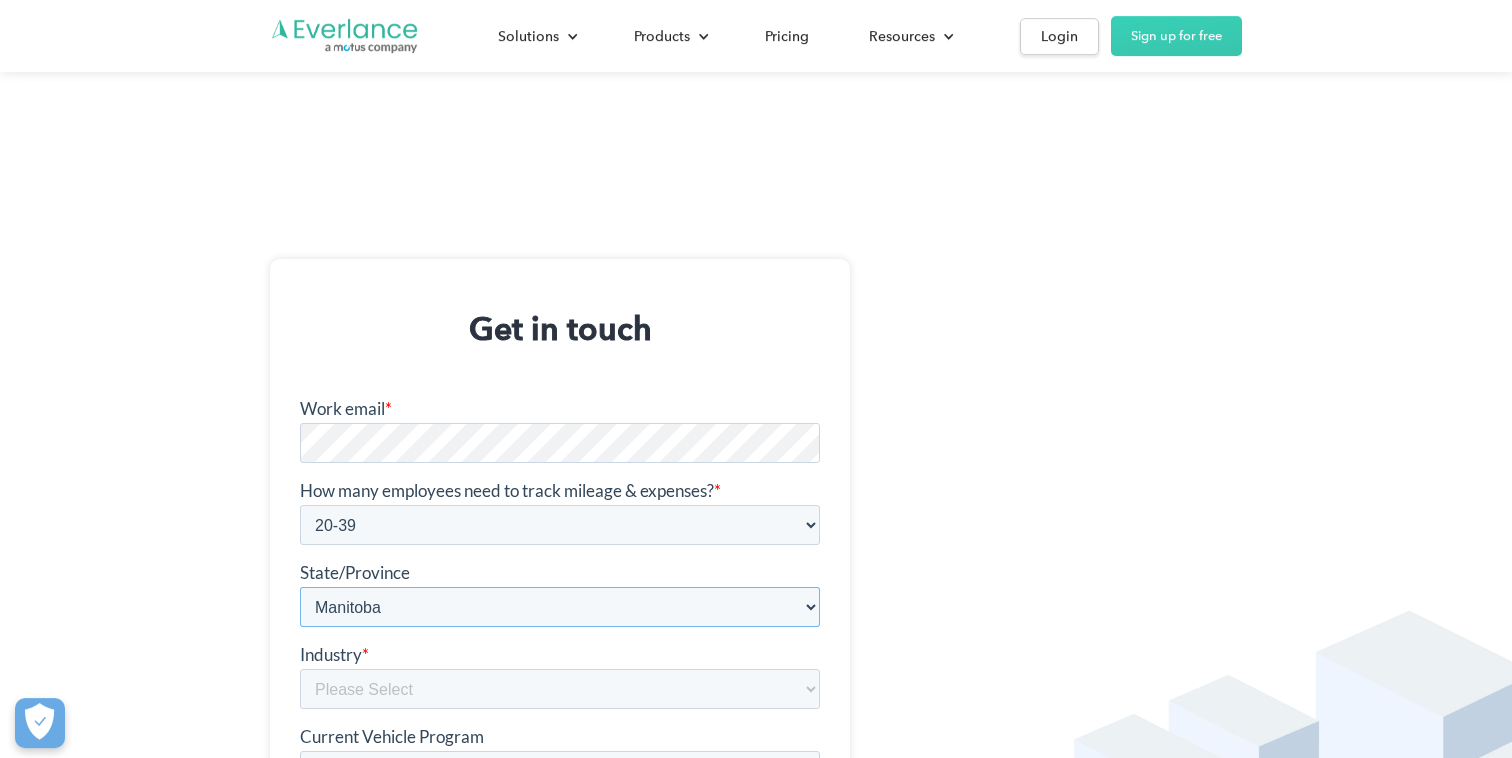 click on "Manitoba" at bounding box center [300, 399] 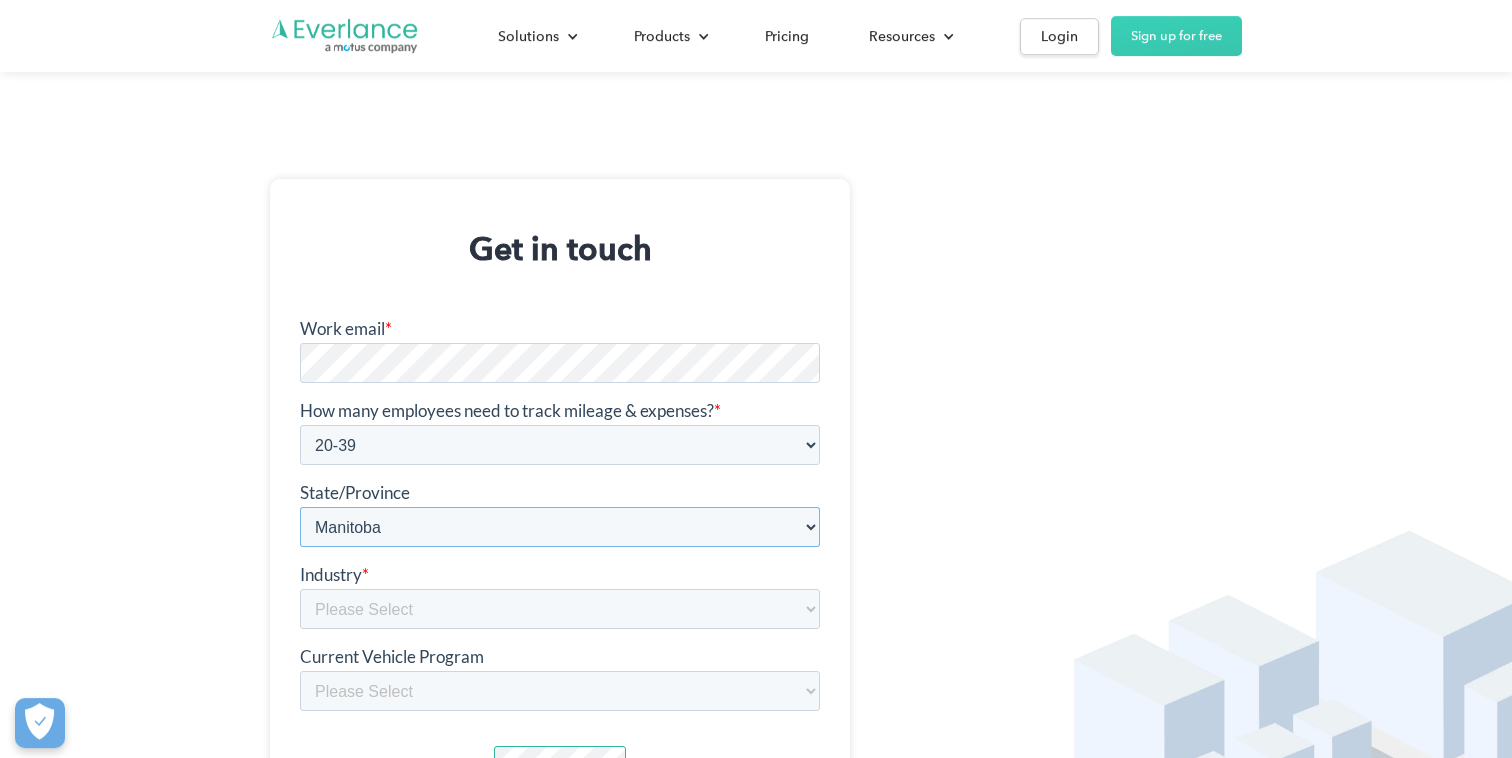 scroll, scrollTop: 2665, scrollLeft: 0, axis: vertical 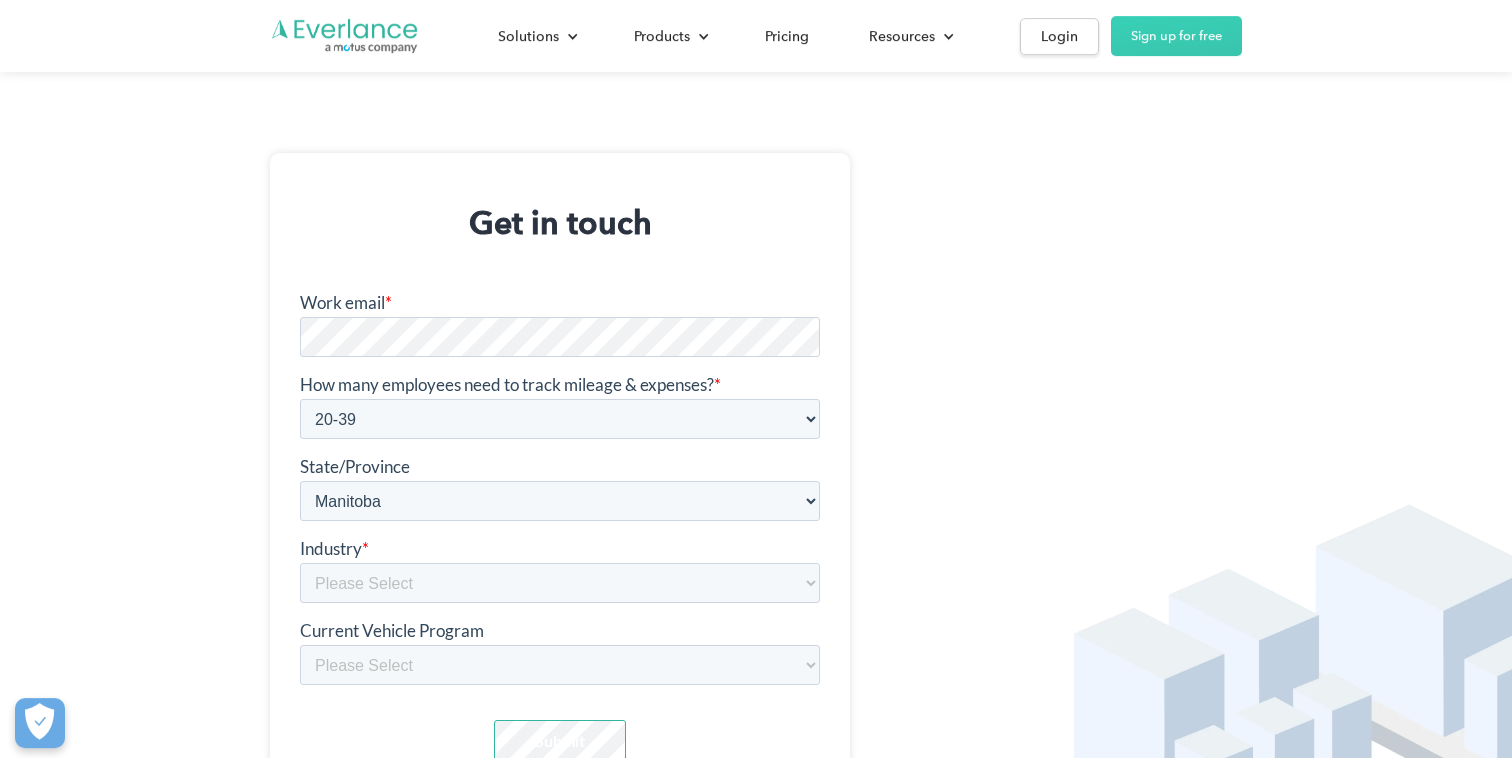 click on "State/Province Please Select Alabama Alberta Alaska Arizona Arkansas British Columbia California Colorado Connecticut Delaware Florida Georgia Hawaii Idaho Illinois Indiana Iowa Kansas Kentucky Louisiana Maine Manitoba Maryland Massachusetts Michigan Minnesota Mississippi Missouri Montana Nebraska Nevada New Brunswick New Hampshire New Jersey New Mexico New York Newfoundland and Labrador North Carolina North Dakota Nova Scotia Ohio Ontario Oklahoma Oregon Pennsylvania Prince Edward Island Quebec Rhode Island Saskatchewan South Carolina South Dakota Tennessee Texas Utah Vermont Virginia Washington Washington D.C. West Virginia Wisconsin Wyoming Other" at bounding box center (560, 489) 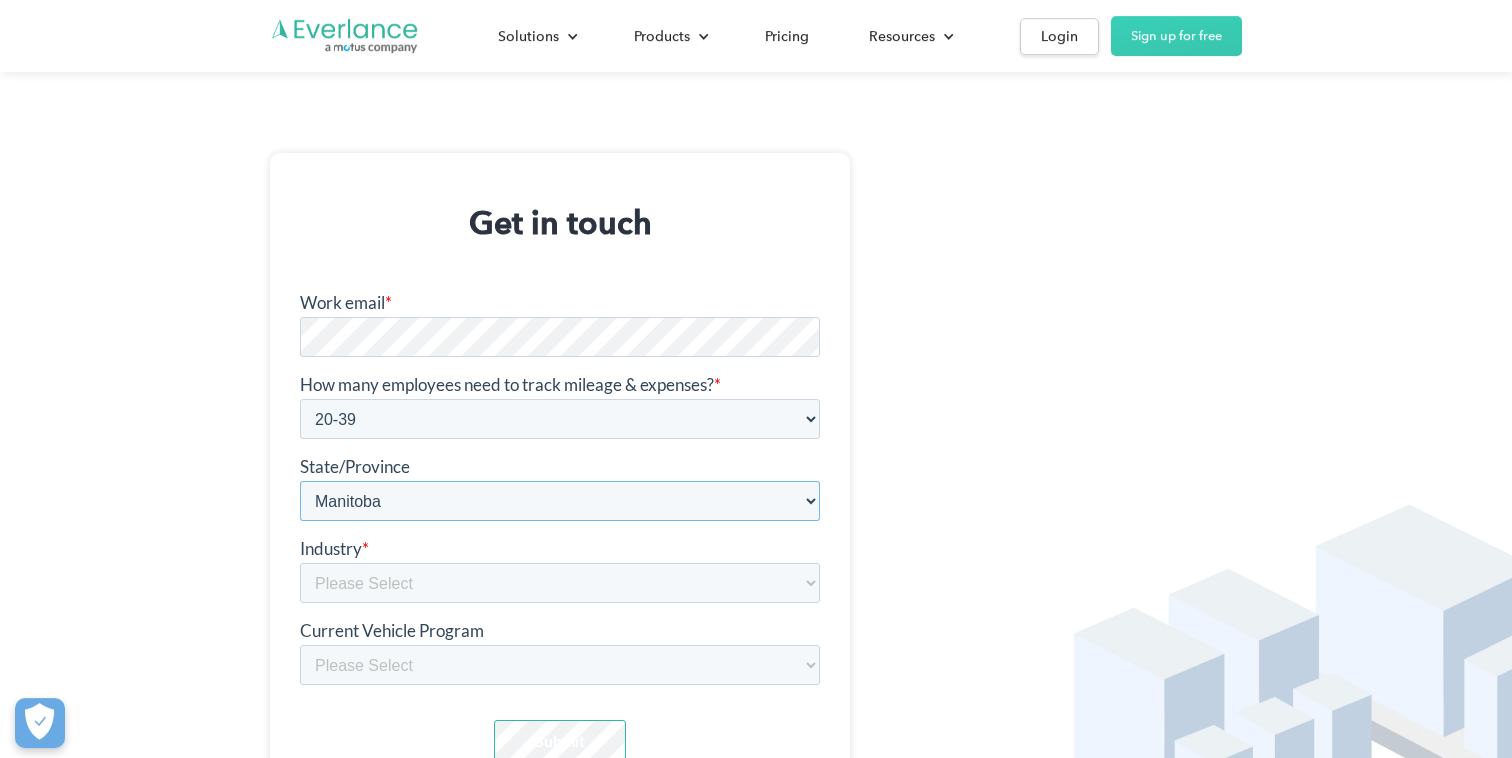 click on "Please Select Alabama Alberta Alaska Arizona Arkansas British Columbia California Colorado Connecticut Delaware Florida Georgia Hawaii Idaho Illinois Indiana Iowa Kansas Kentucky Louisiana Maine Manitoba Maryland Massachusetts Michigan Minnesota Mississippi Missouri Montana Nebraska Nevada New Brunswick New Hampshire New Jersey New Mexico New York Newfoundland and Labrador North Carolina North Dakota Nova Scotia Ohio Ontario Oklahoma Oregon Pennsylvania Prince Edward Island Quebec Rhode Island Saskatchewan South Carolina South Dakota Tennessee Texas Utah Vermont Virginia Washington Washington D.C. West Virginia Wisconsin Wyoming Other" at bounding box center [560, 501] 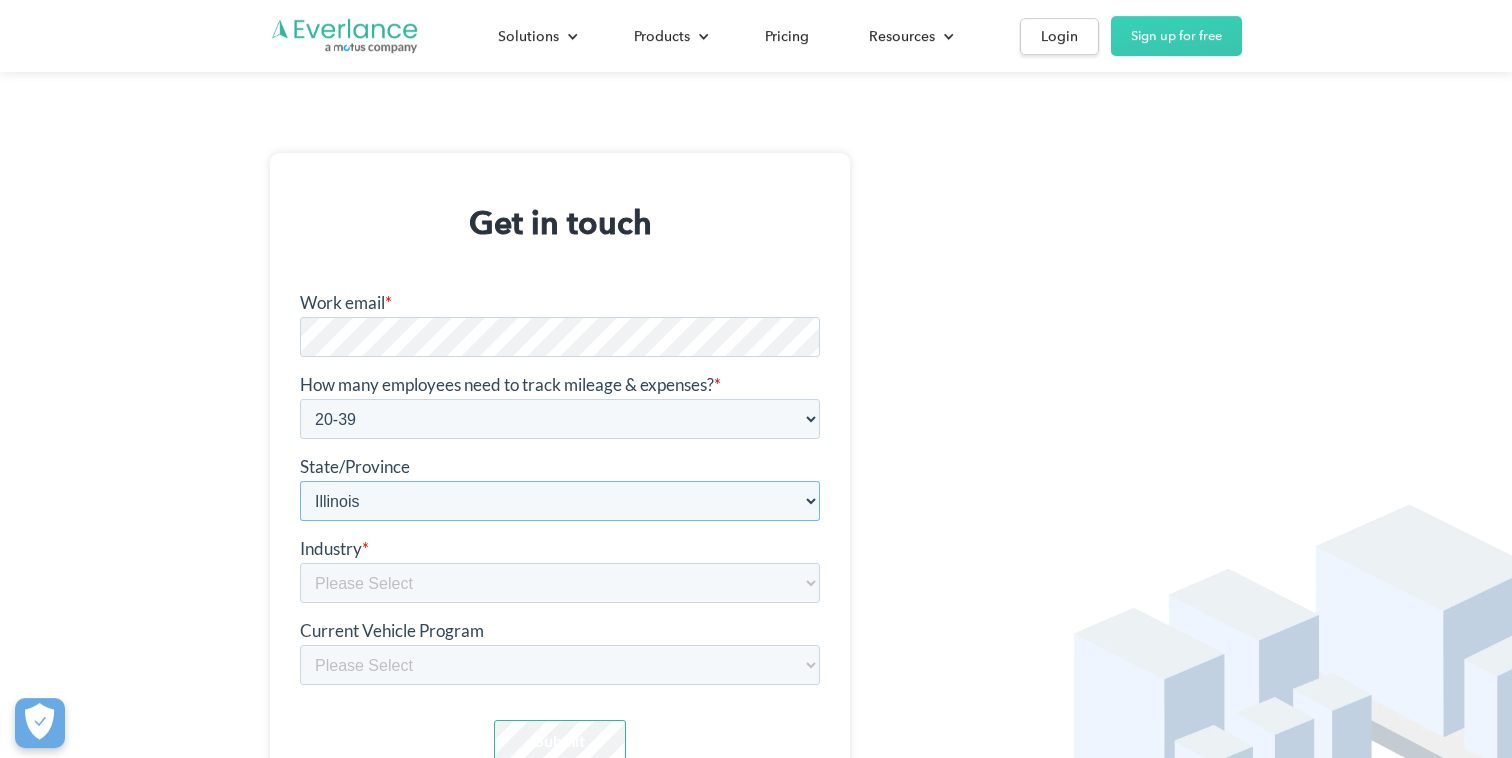 click on "Illinois" at bounding box center [300, 293] 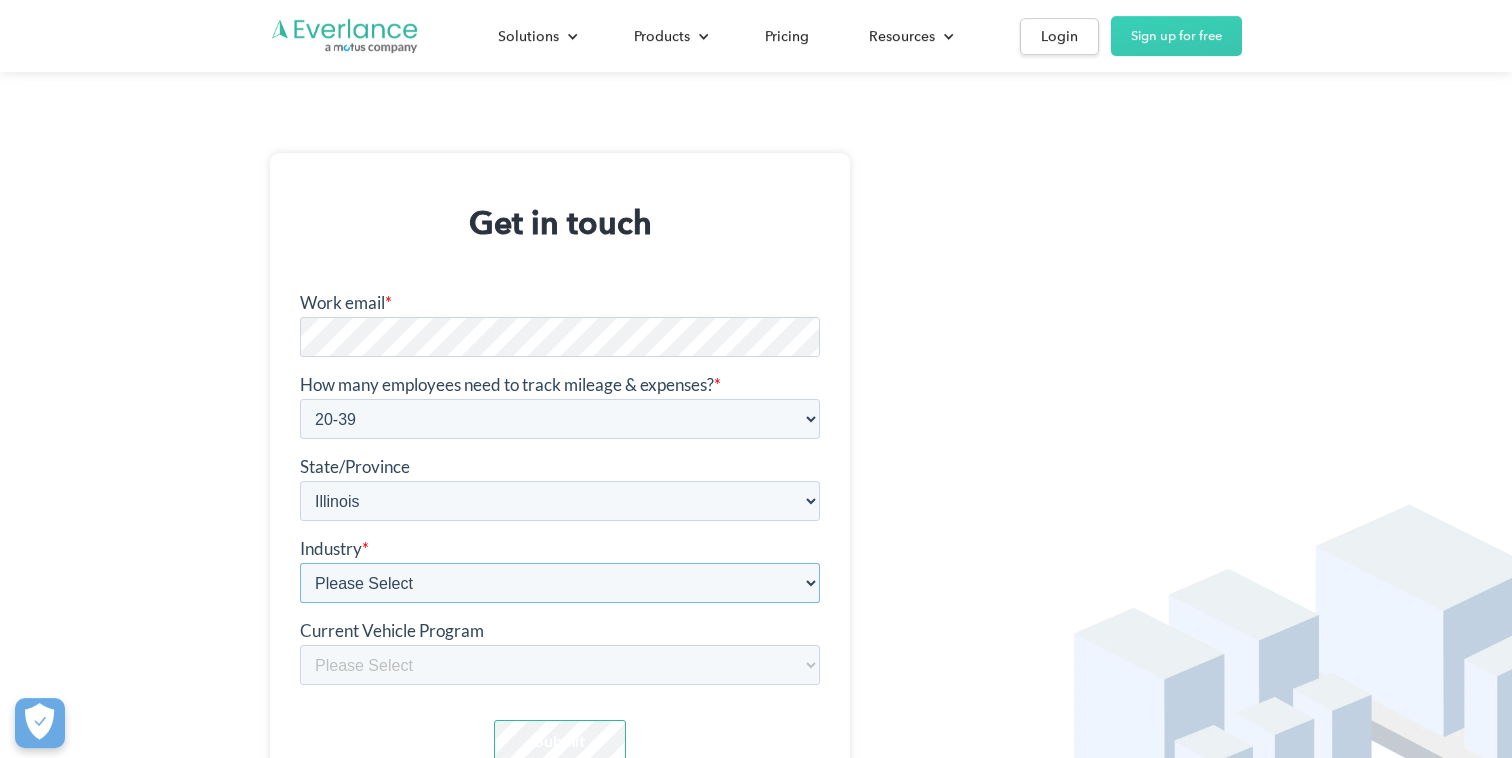 click on "Please Select Construction Food and beverage Healthcare Medical device, pharma Non-profit Organizations Real estate Retail" at bounding box center [560, 583] 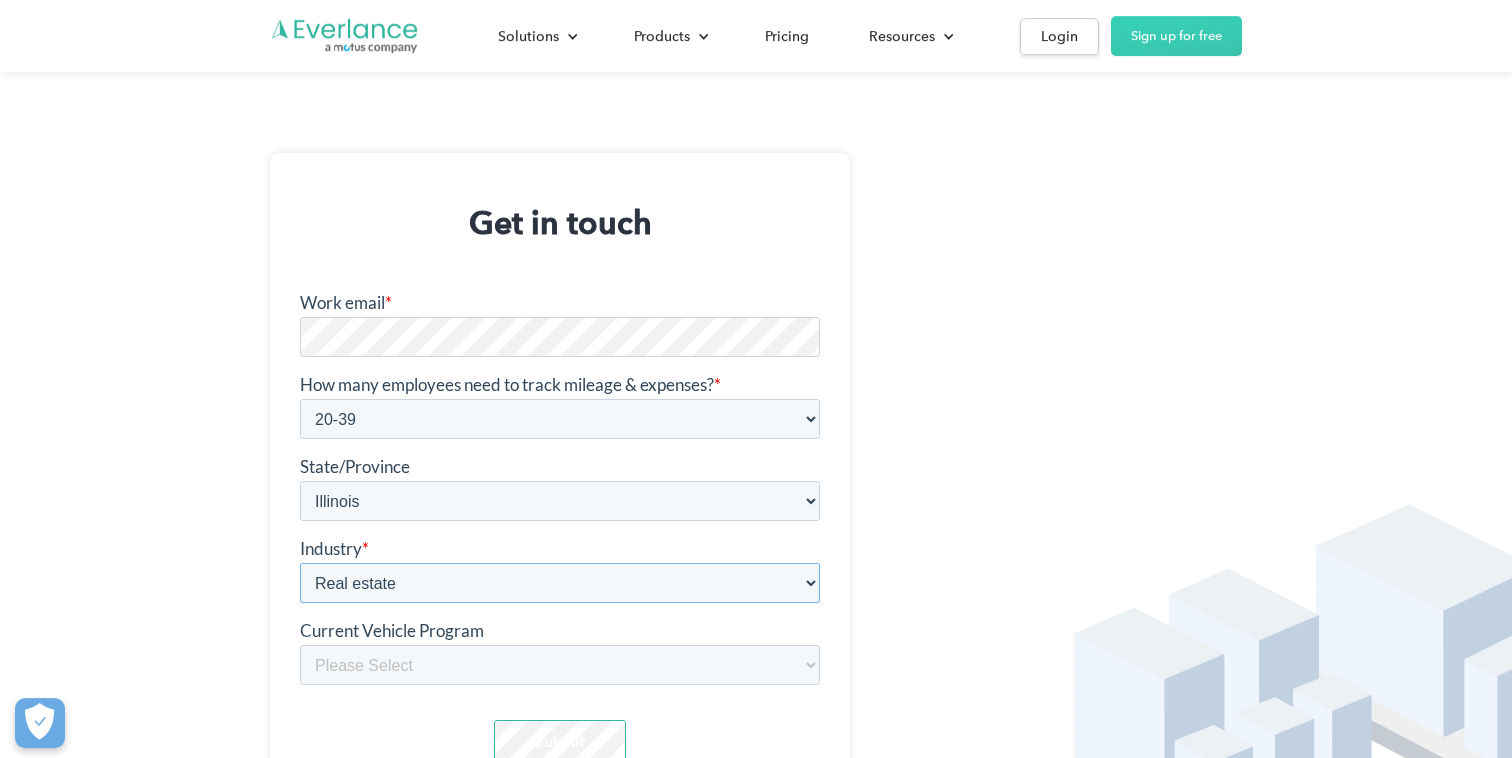 click on "Real estate" at bounding box center [300, 293] 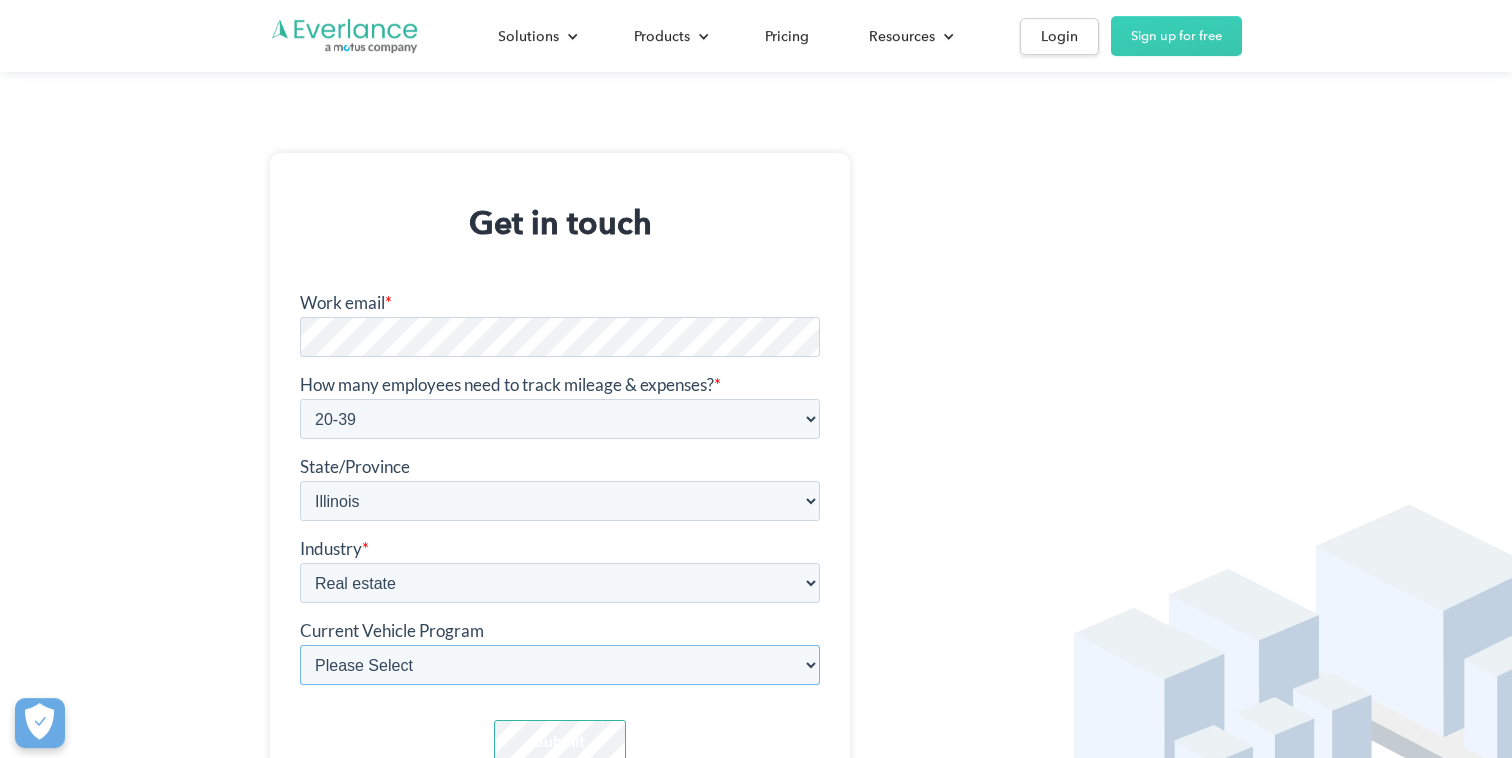 click on "Please Select Car allowance/monthly stipend CPM reimbursement FAVR reimbursement Company fleet None Other Manual Mileage Reimbursement Another Mileage Competitor" at bounding box center [560, 665] 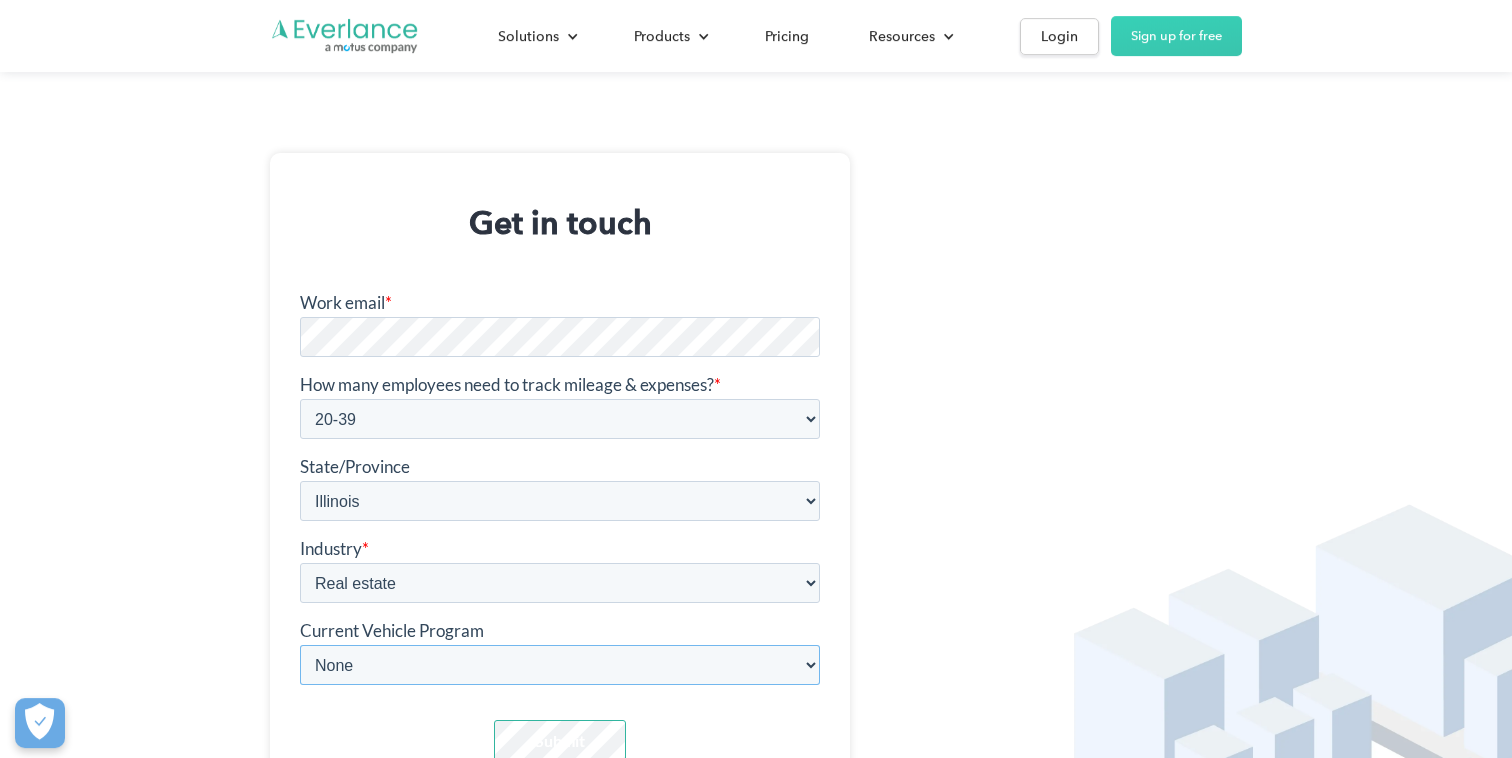 click on "None" at bounding box center (300, 293) 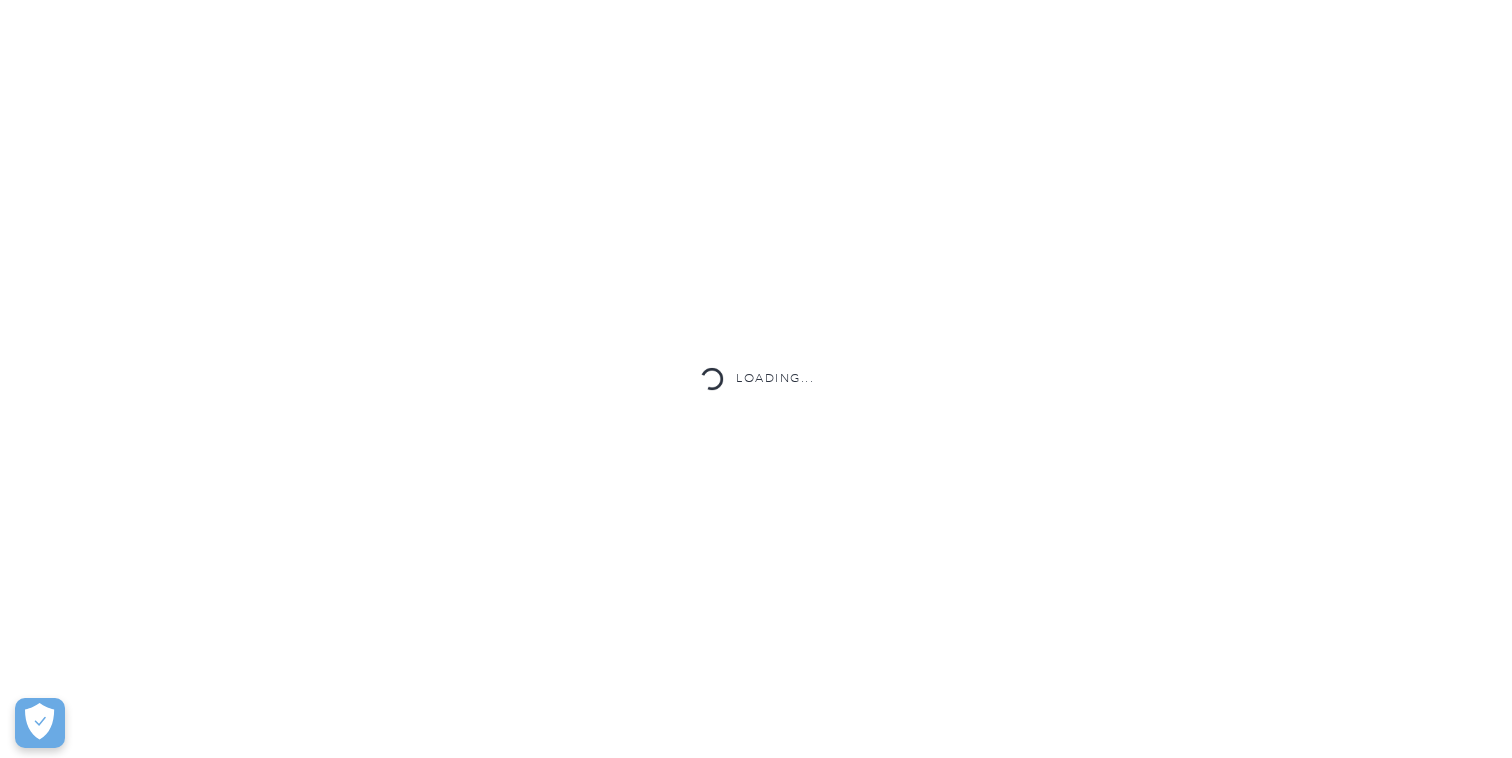 scroll, scrollTop: 0, scrollLeft: 0, axis: both 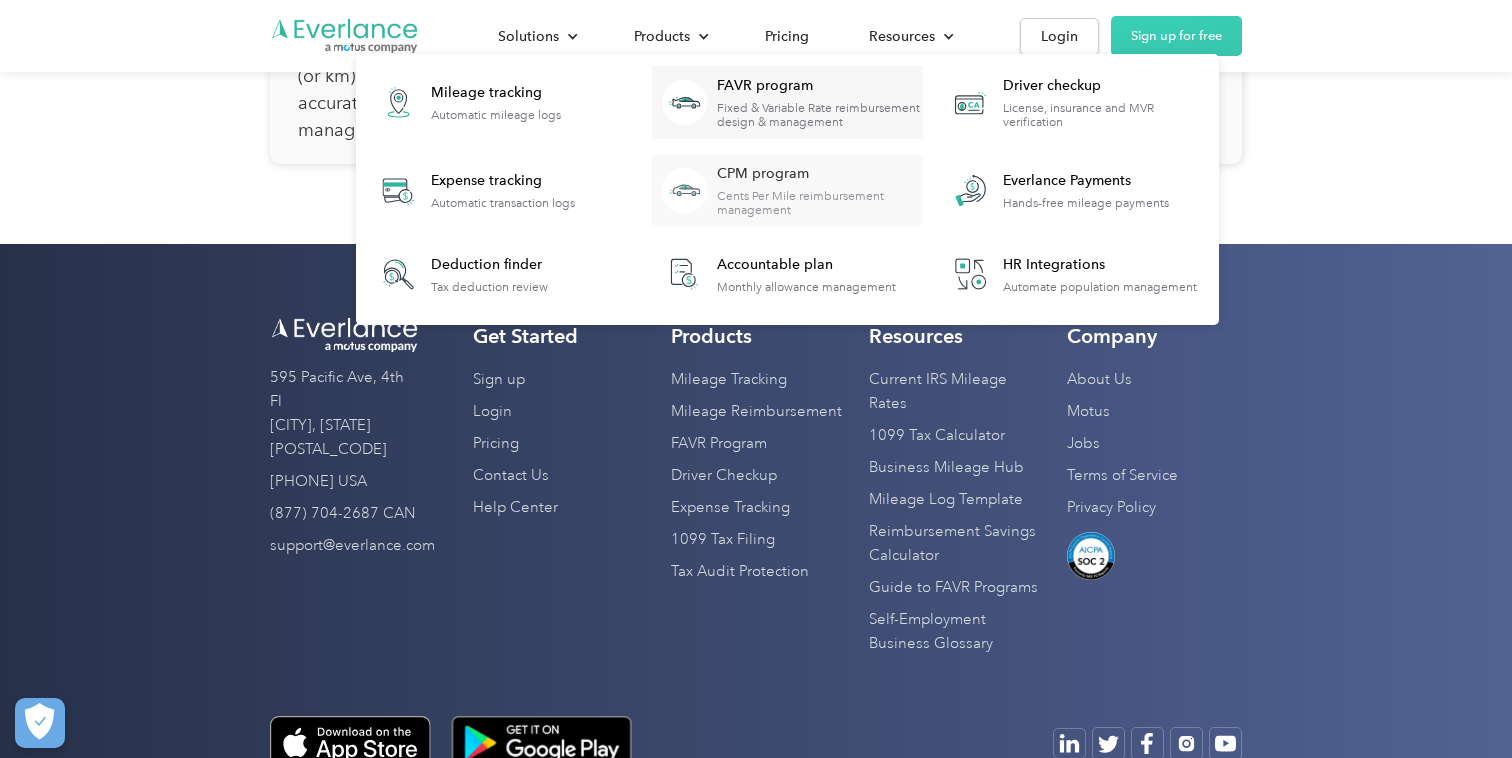 click on "CPM program" at bounding box center (819, 174) 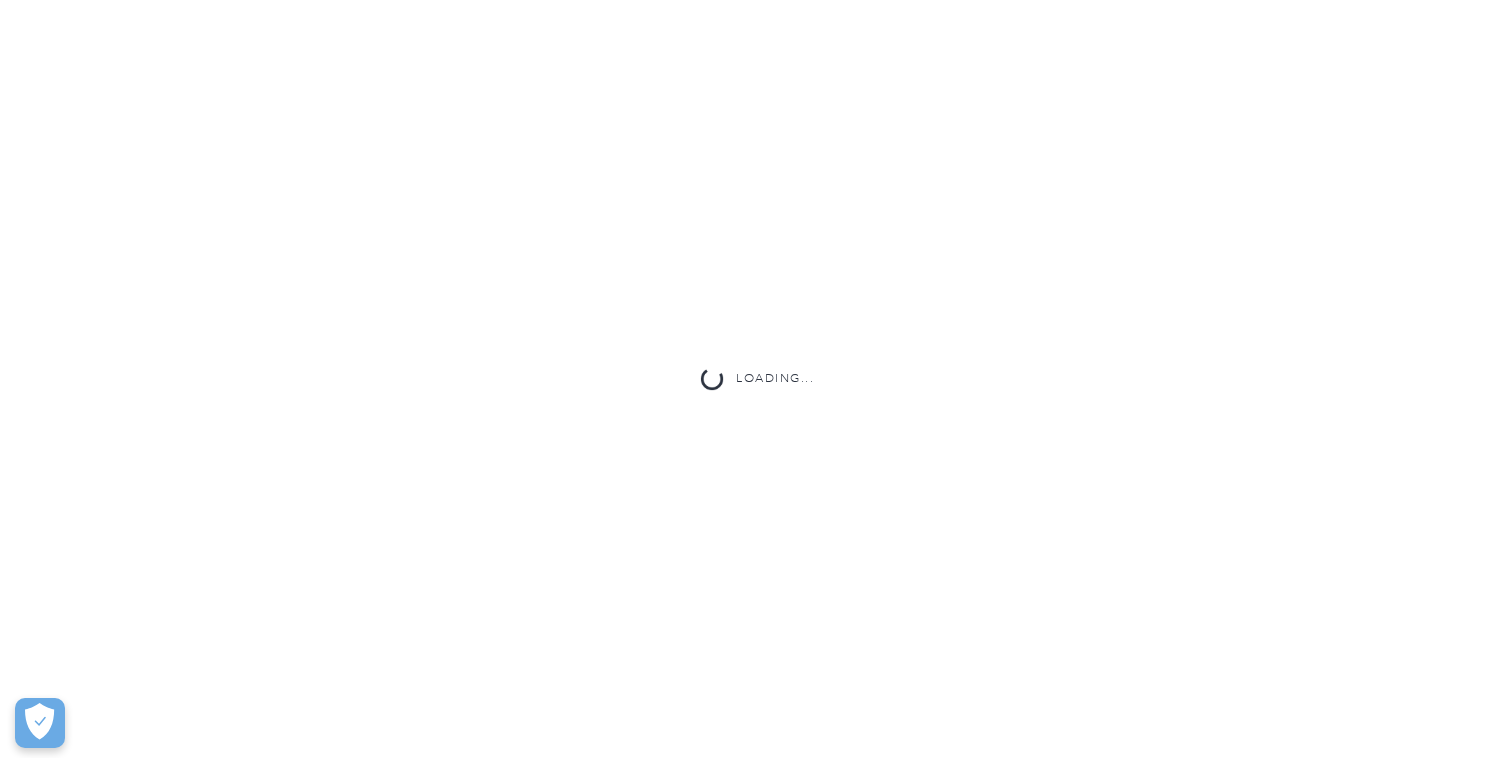 scroll, scrollTop: 1358, scrollLeft: 0, axis: vertical 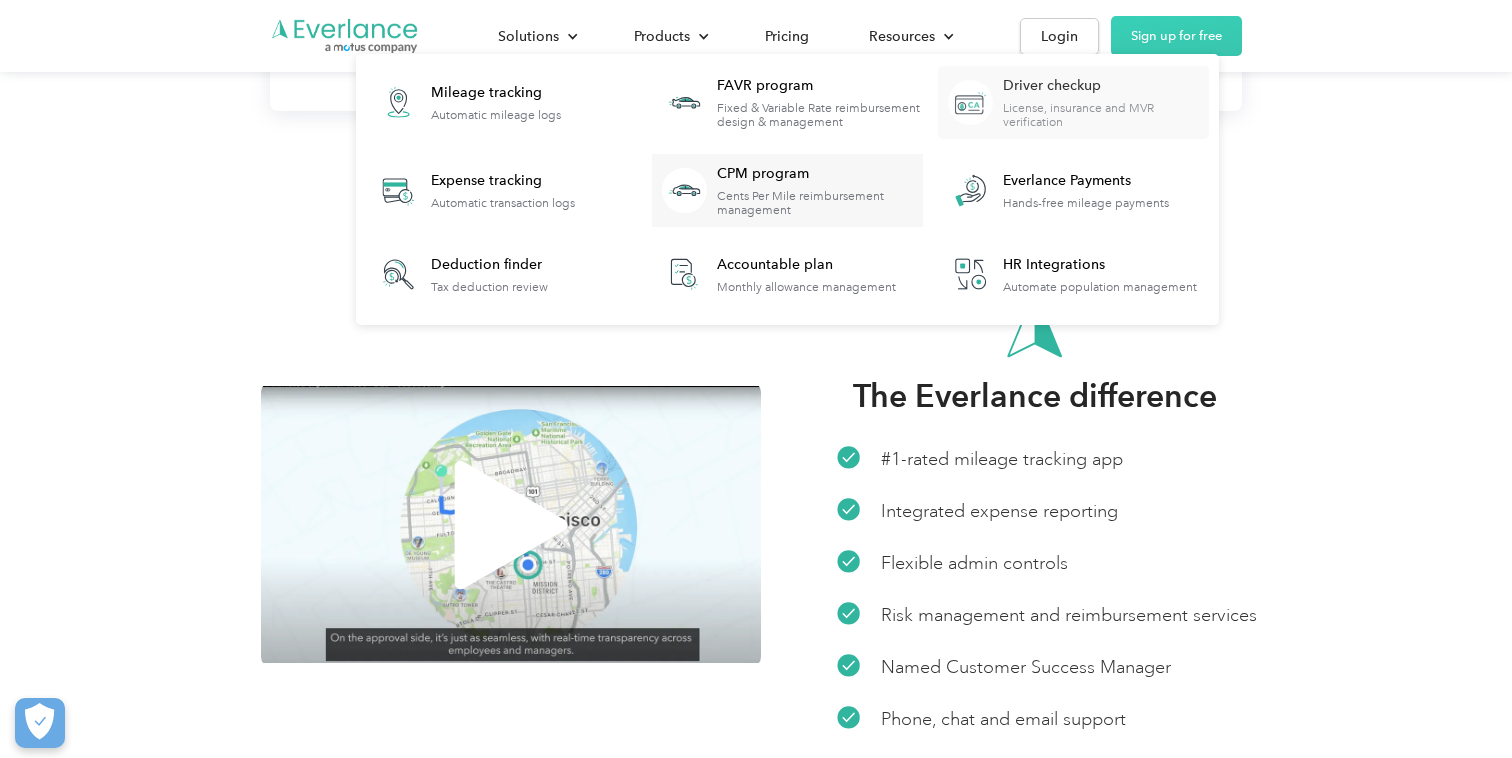 click on "License, insurance and MVR verification" at bounding box center (1105, 115) 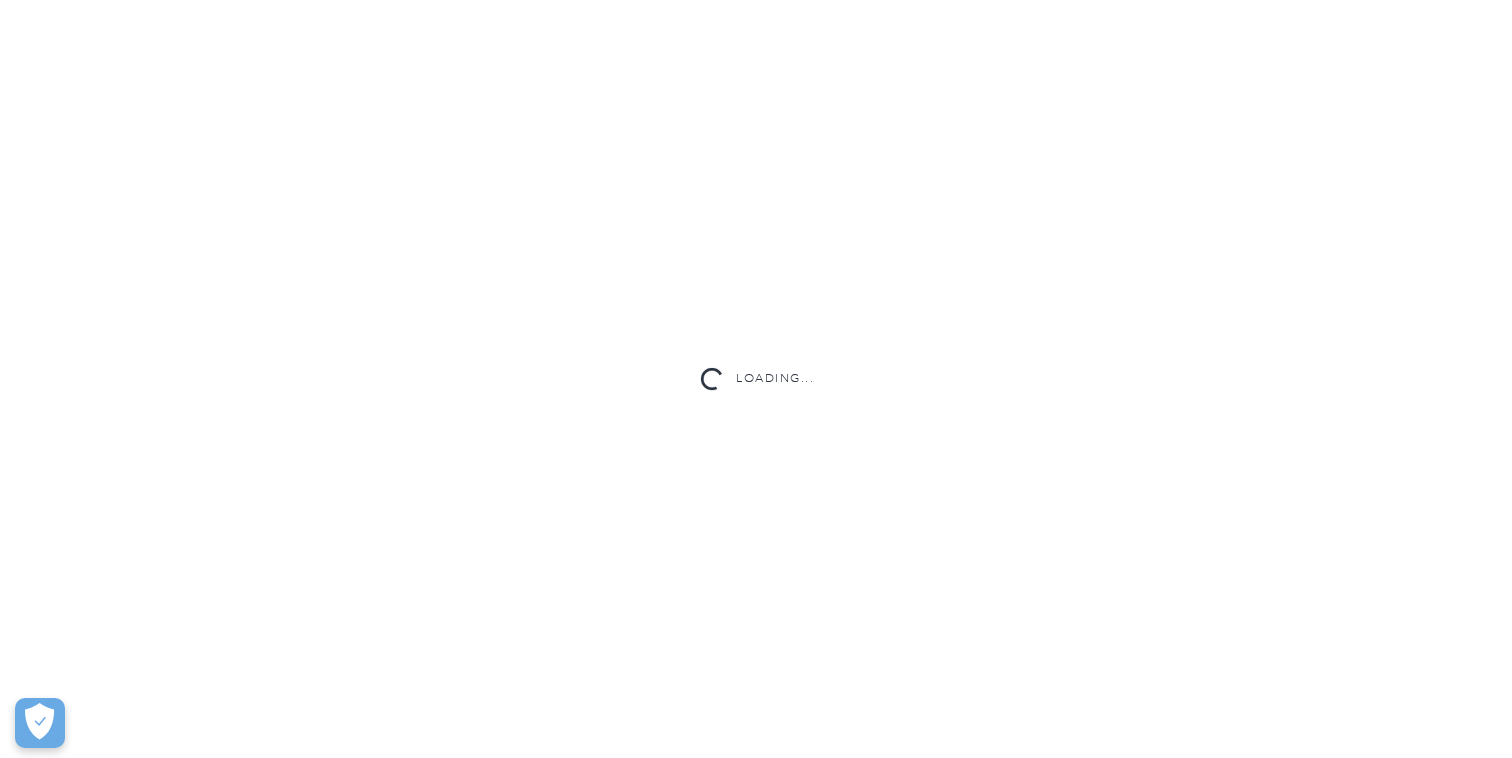 scroll, scrollTop: 35, scrollLeft: 0, axis: vertical 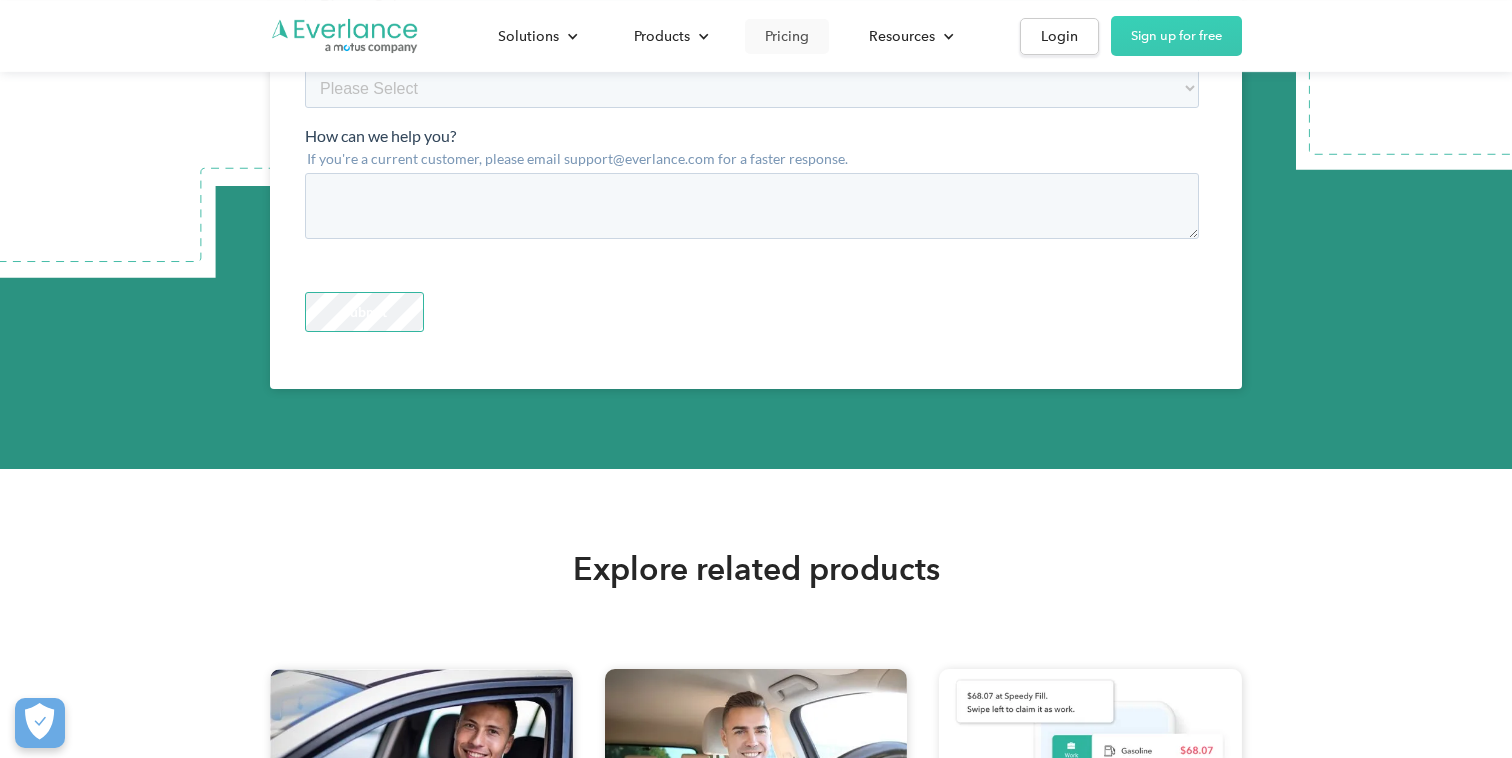 click on "Pricing" at bounding box center [787, 36] 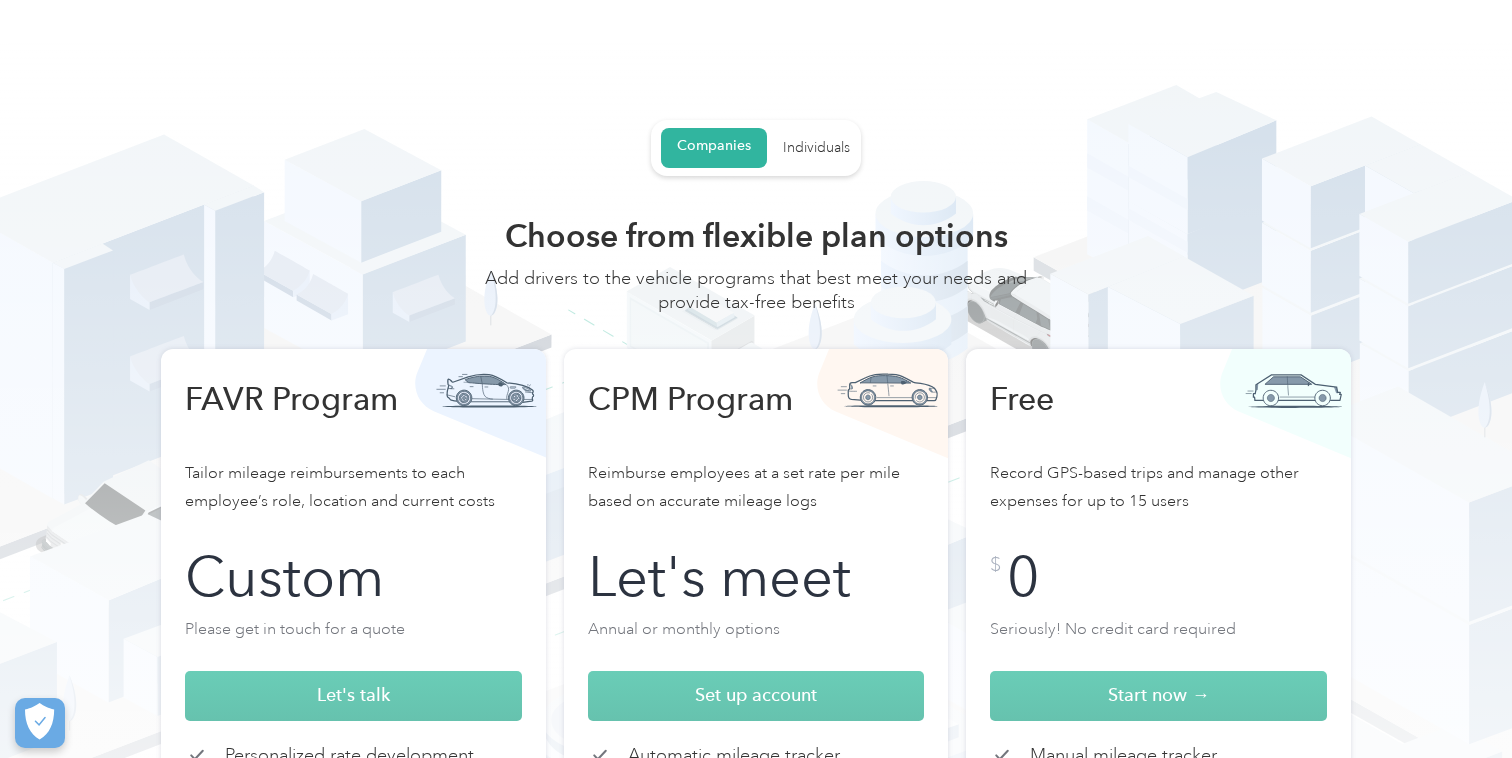 scroll, scrollTop: 0, scrollLeft: 0, axis: both 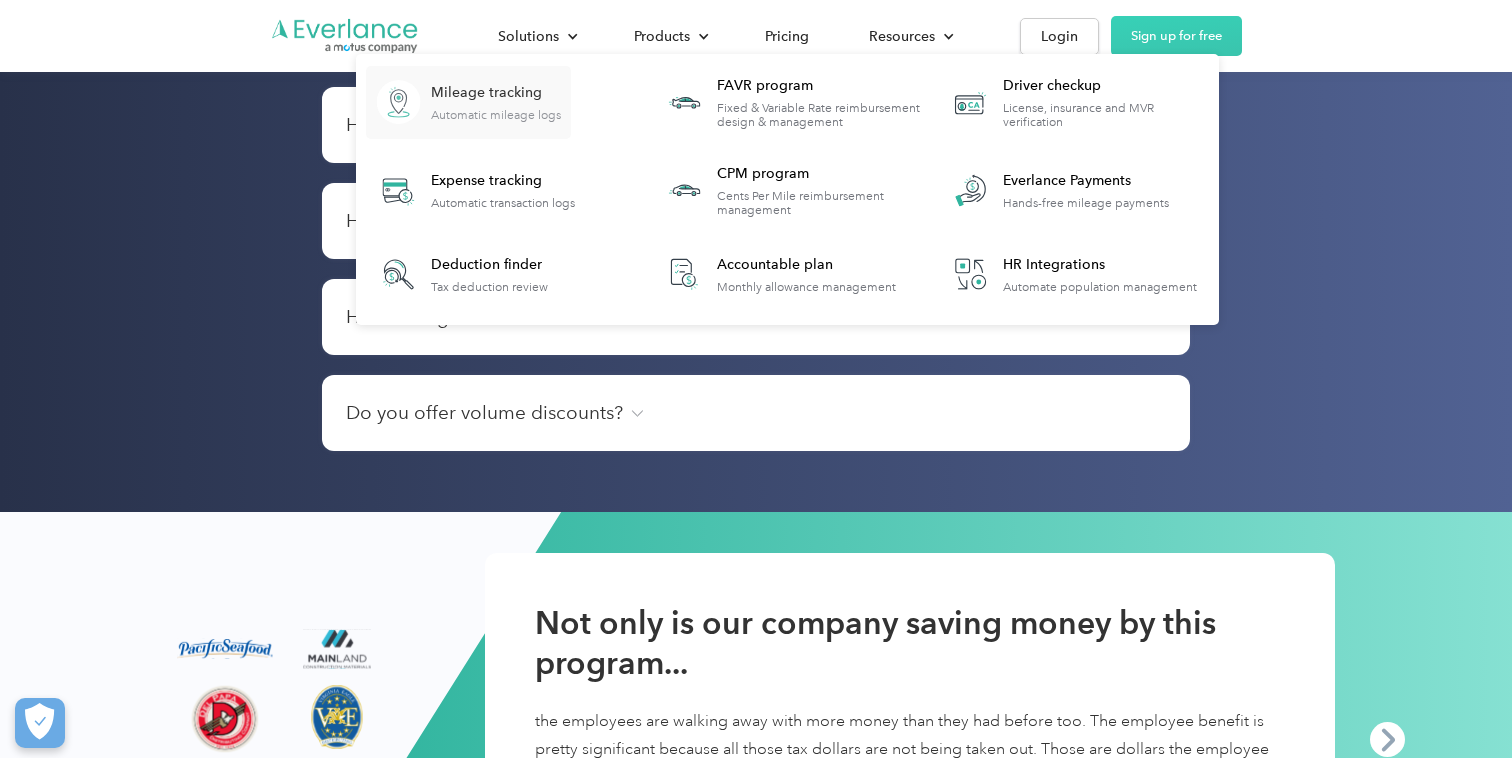 click on "Mileage tracking" at bounding box center (496, 93) 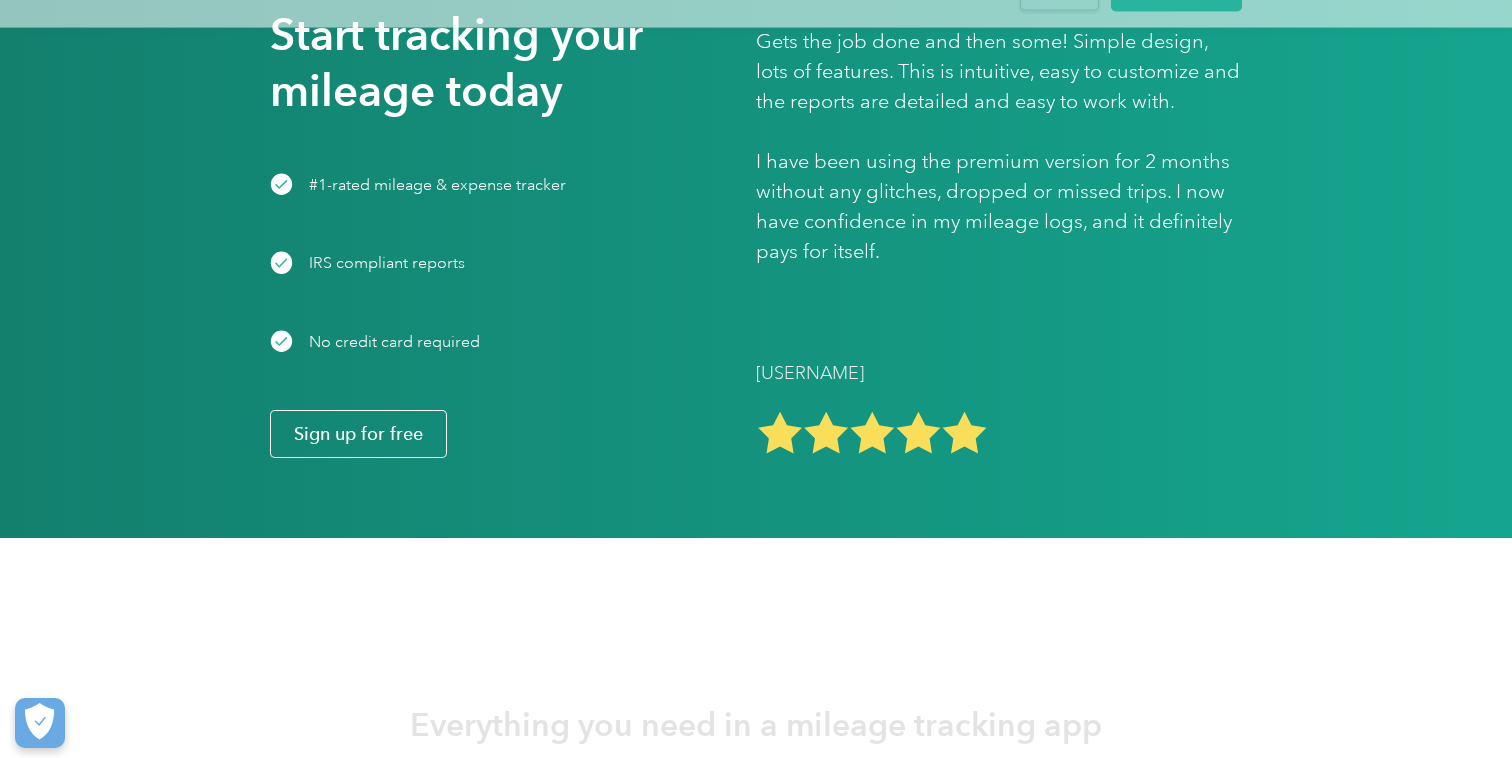 scroll, scrollTop: 3838, scrollLeft: 0, axis: vertical 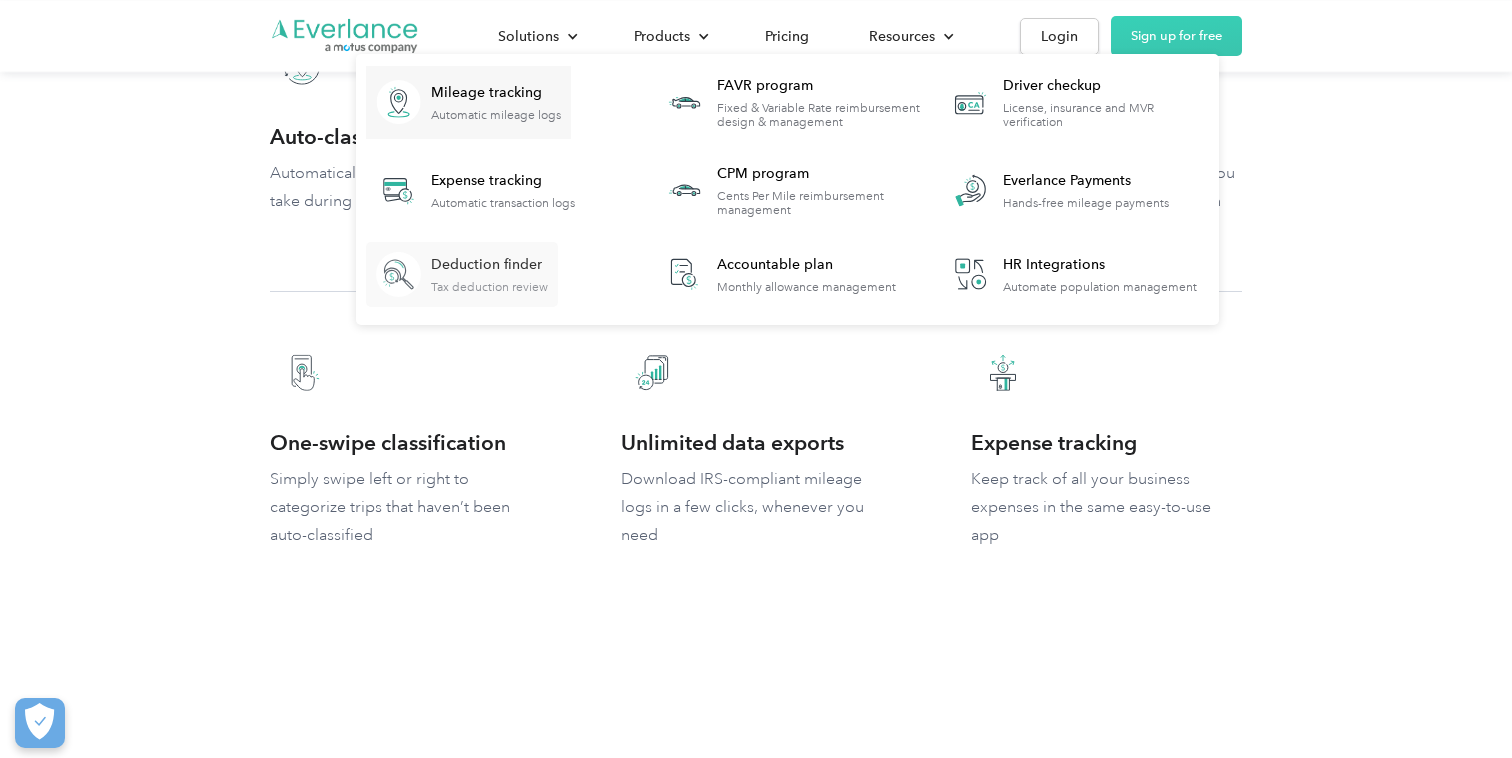 click on "Deduction finder" at bounding box center [489, 265] 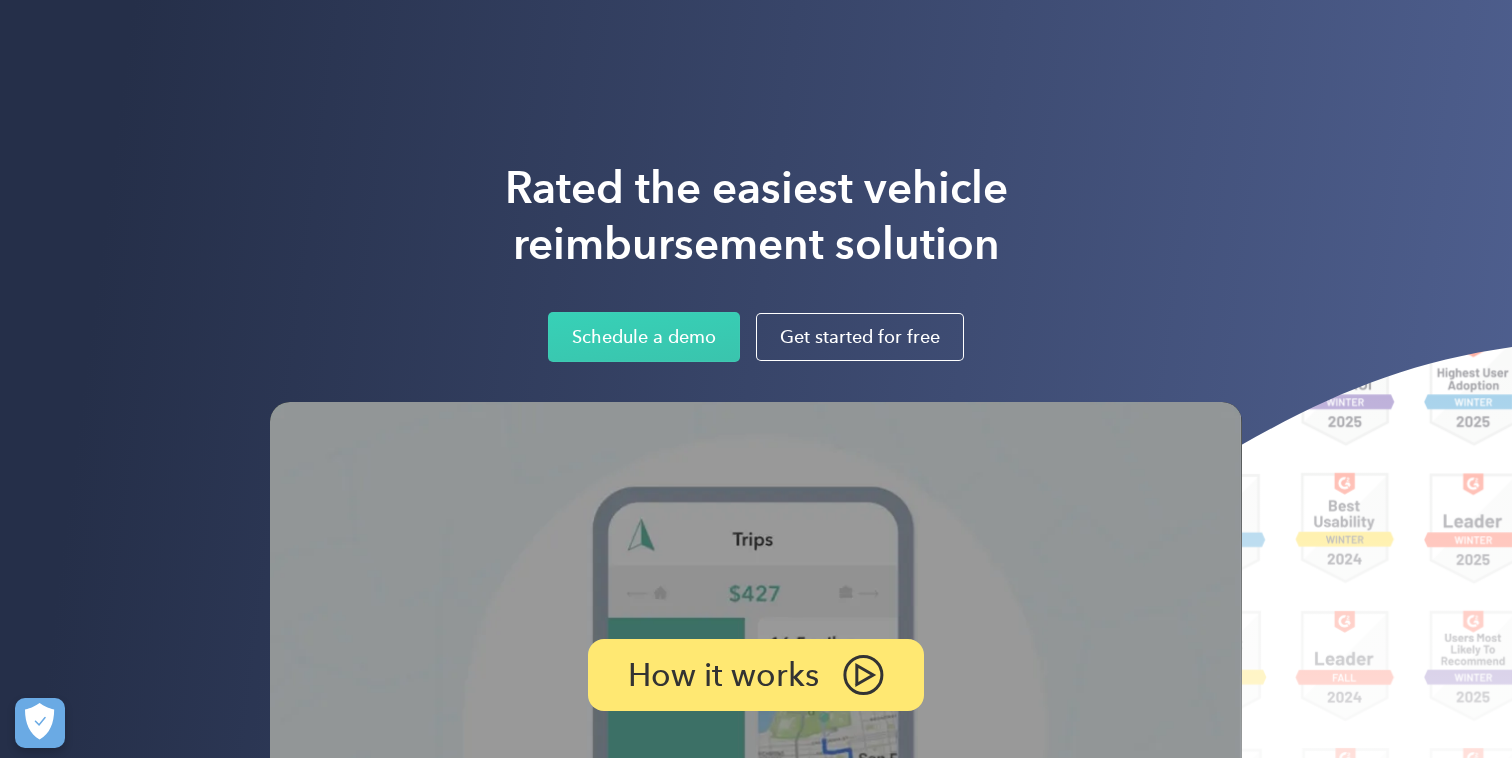 scroll, scrollTop: 0, scrollLeft: 0, axis: both 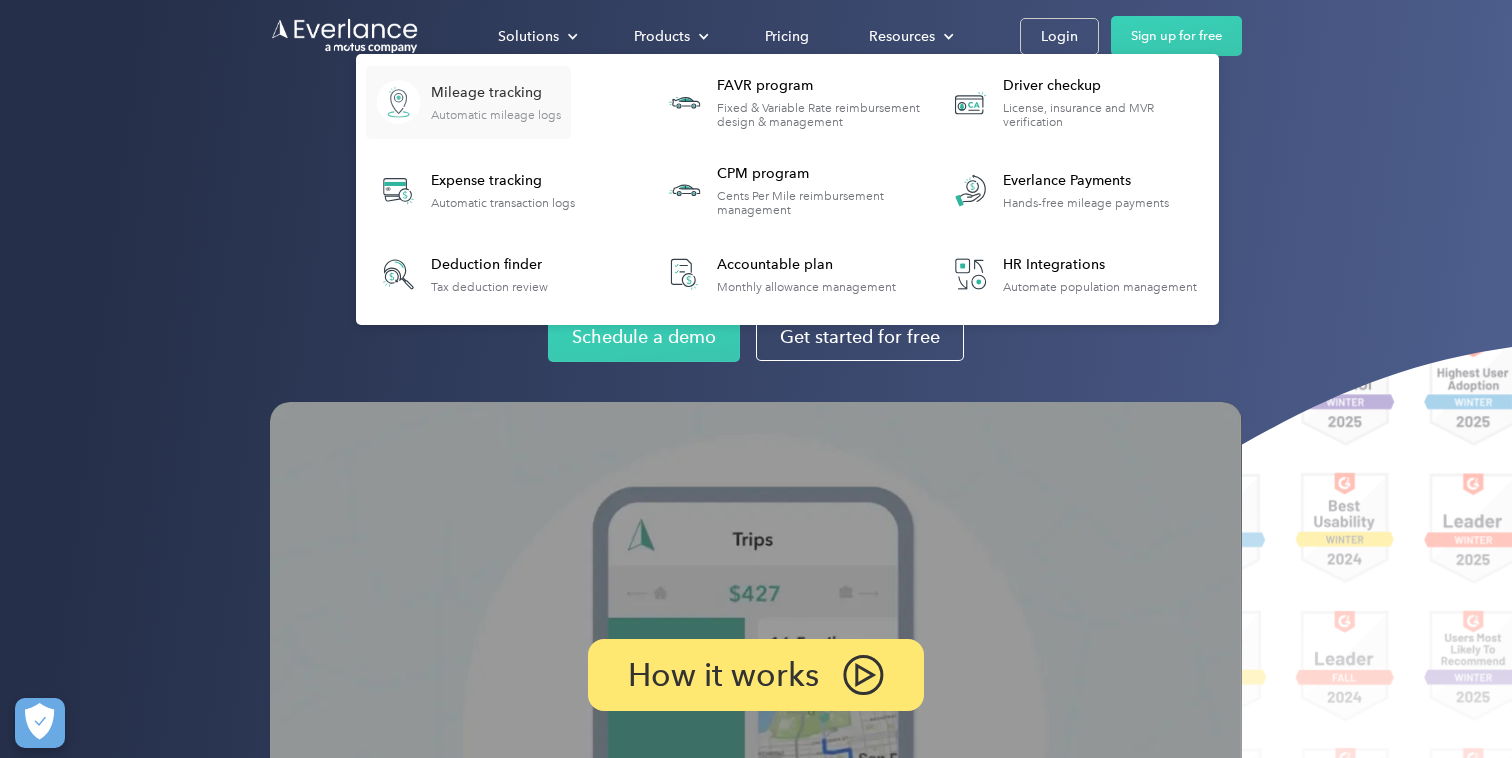 click on "Mileage tracking Automatic mileage logs" at bounding box center (496, 102) 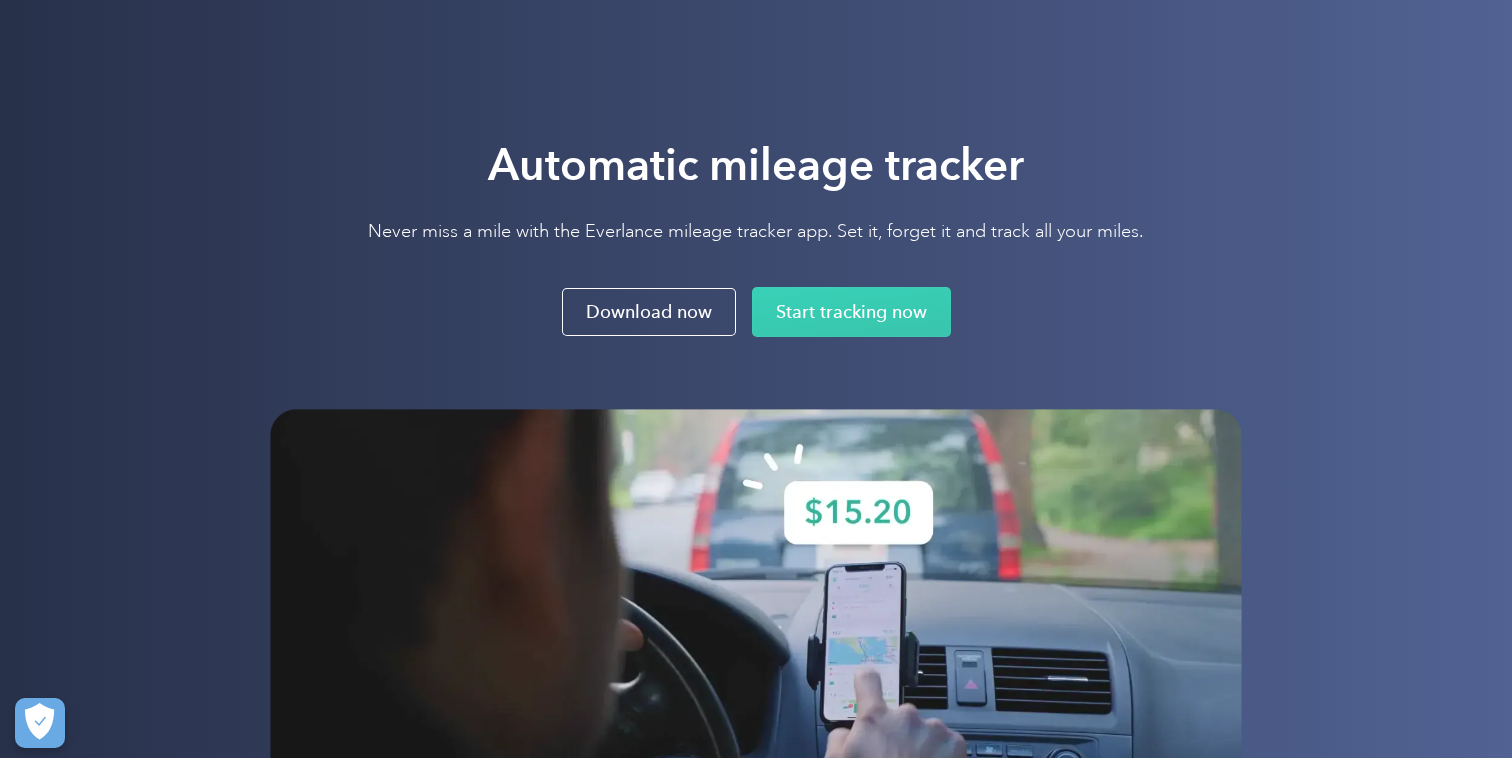 scroll, scrollTop: 0, scrollLeft: 0, axis: both 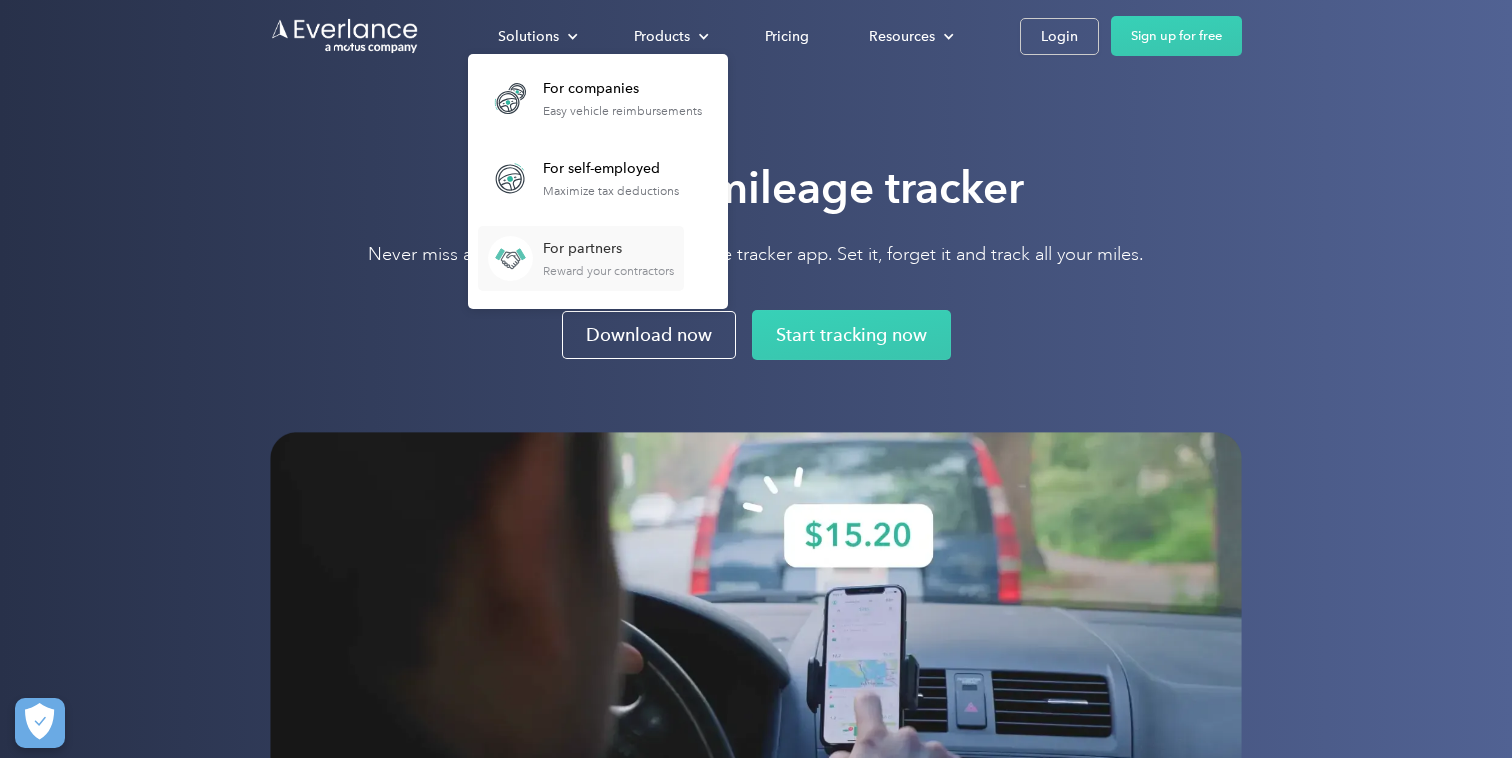 click on "For partners Reward your contractors" at bounding box center [608, 258] 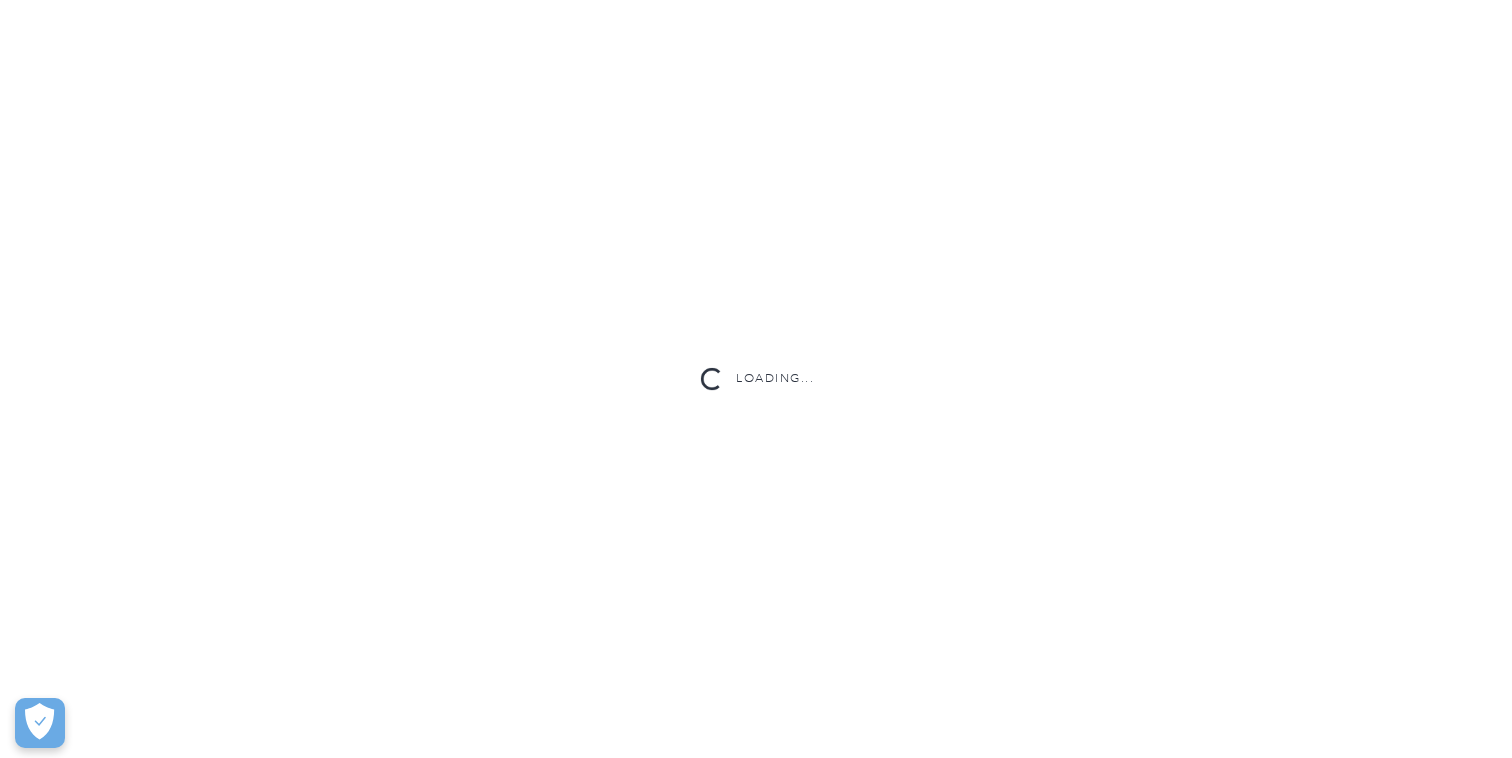 scroll, scrollTop: 0, scrollLeft: 0, axis: both 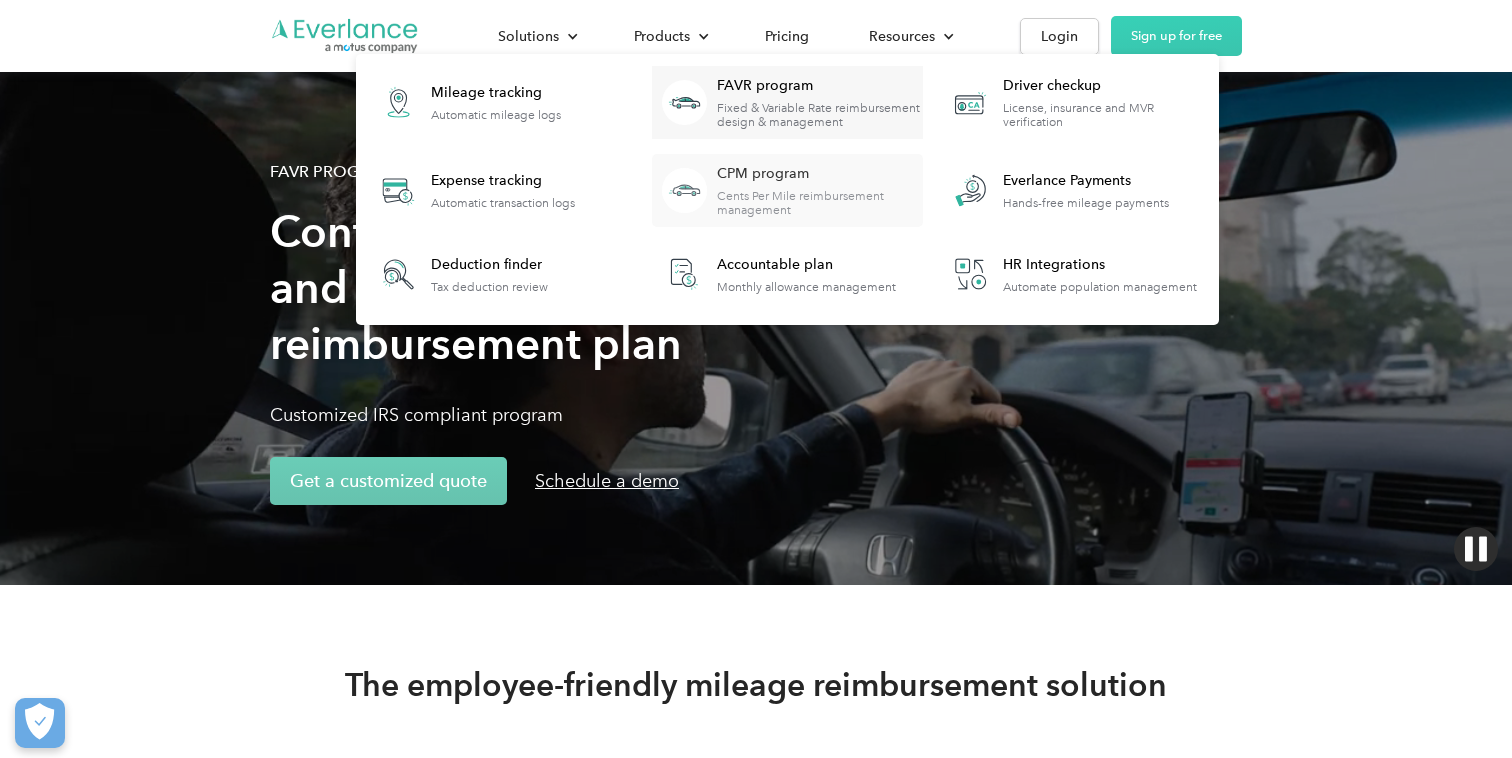 click on "Cents Per Mile reimbursement management" at bounding box center [819, 203] 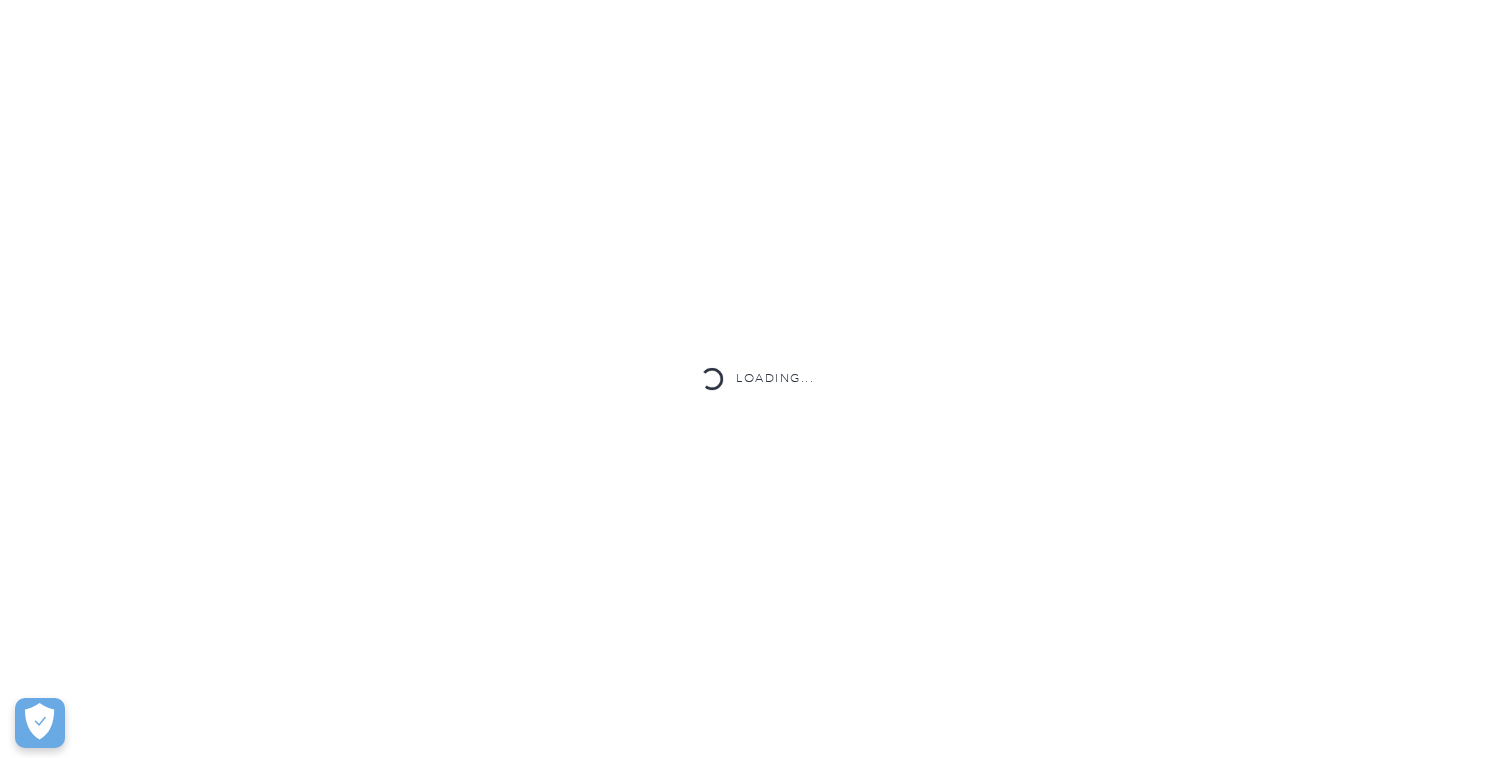 scroll, scrollTop: 0, scrollLeft: 0, axis: both 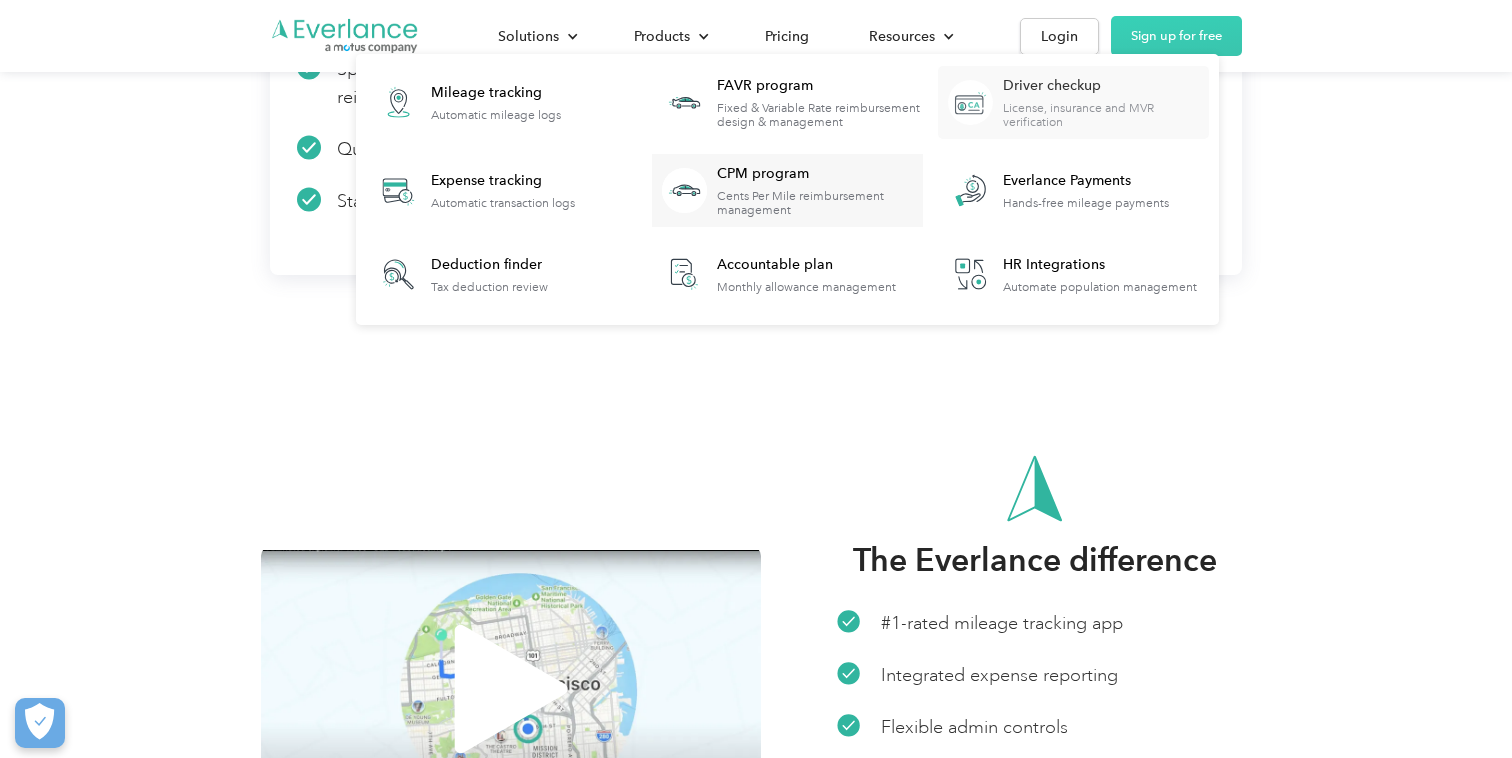 click on "Driver checkup" at bounding box center [1105, 86] 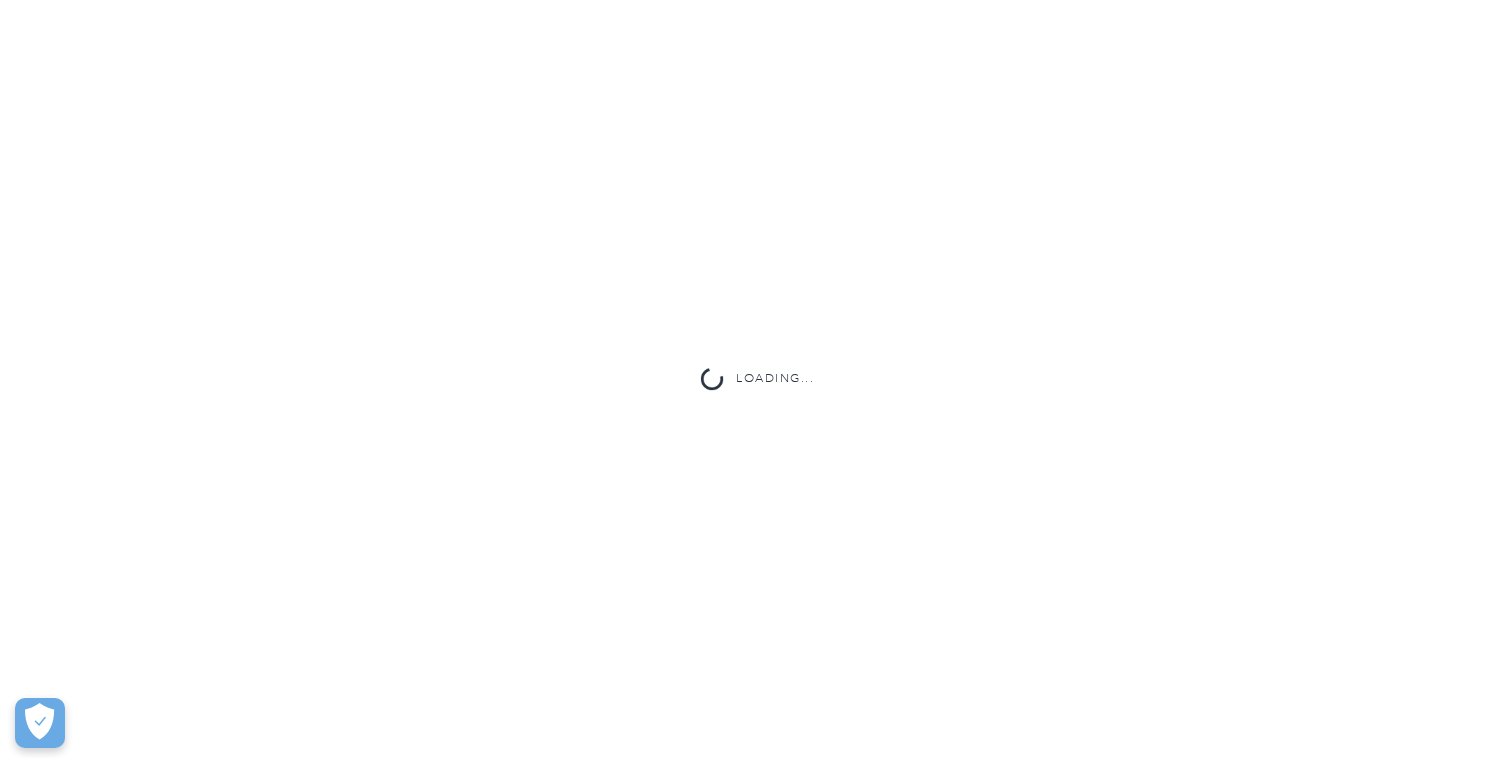 scroll, scrollTop: 0, scrollLeft: 0, axis: both 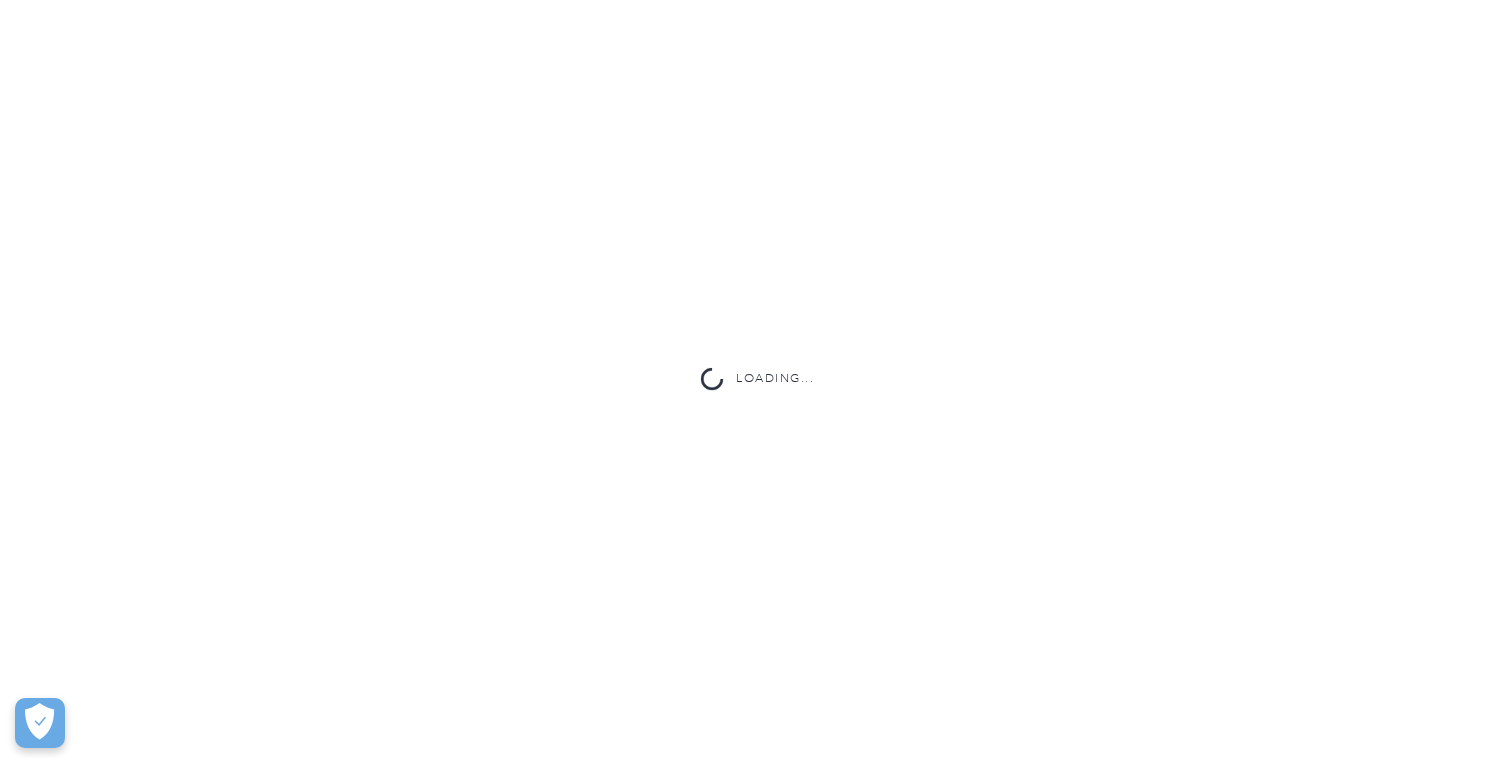 click on "Loading..." at bounding box center (756, 379) 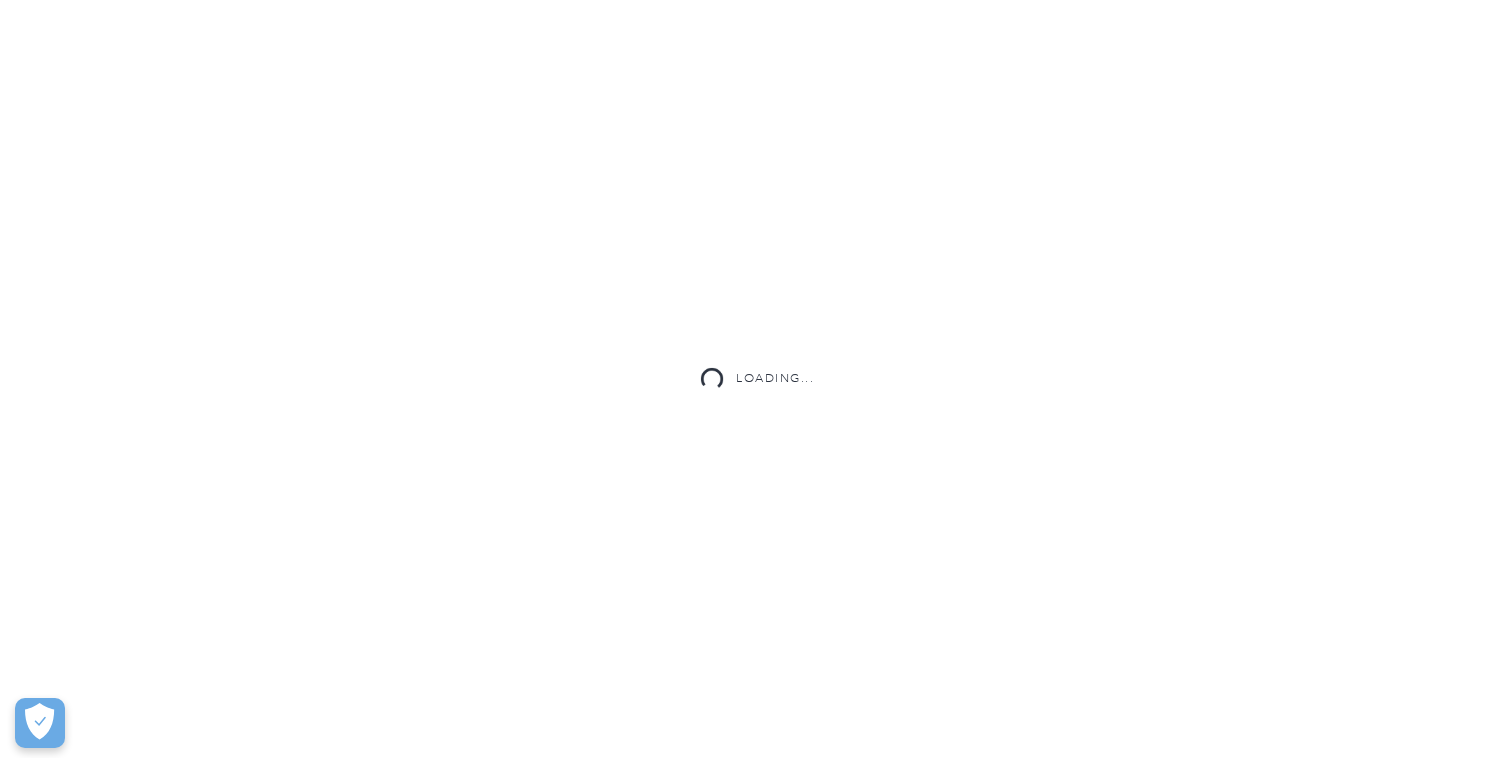 scroll, scrollTop: 129, scrollLeft: 0, axis: vertical 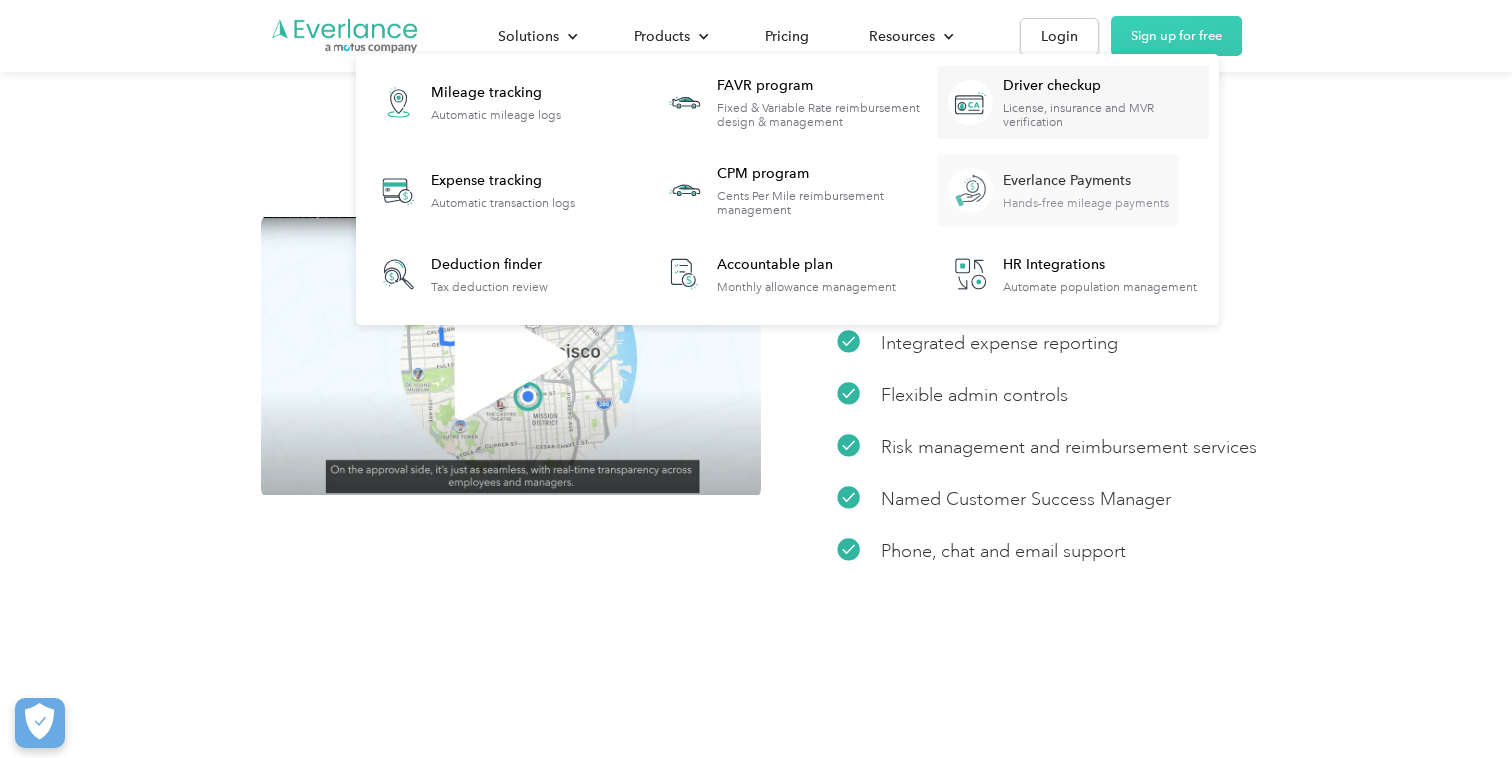 click on "Everlance Payments" at bounding box center [1086, 181] 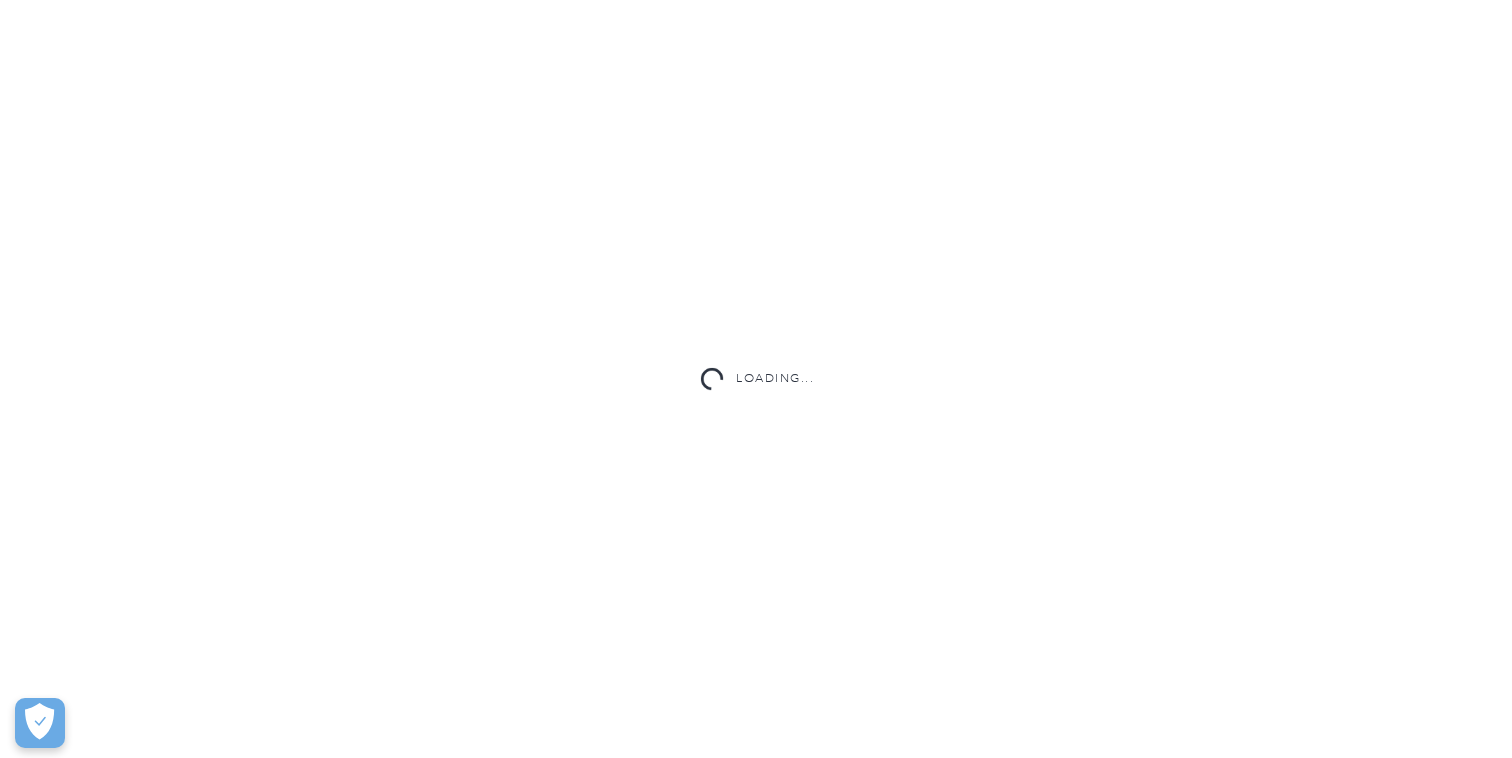 scroll, scrollTop: 0, scrollLeft: 0, axis: both 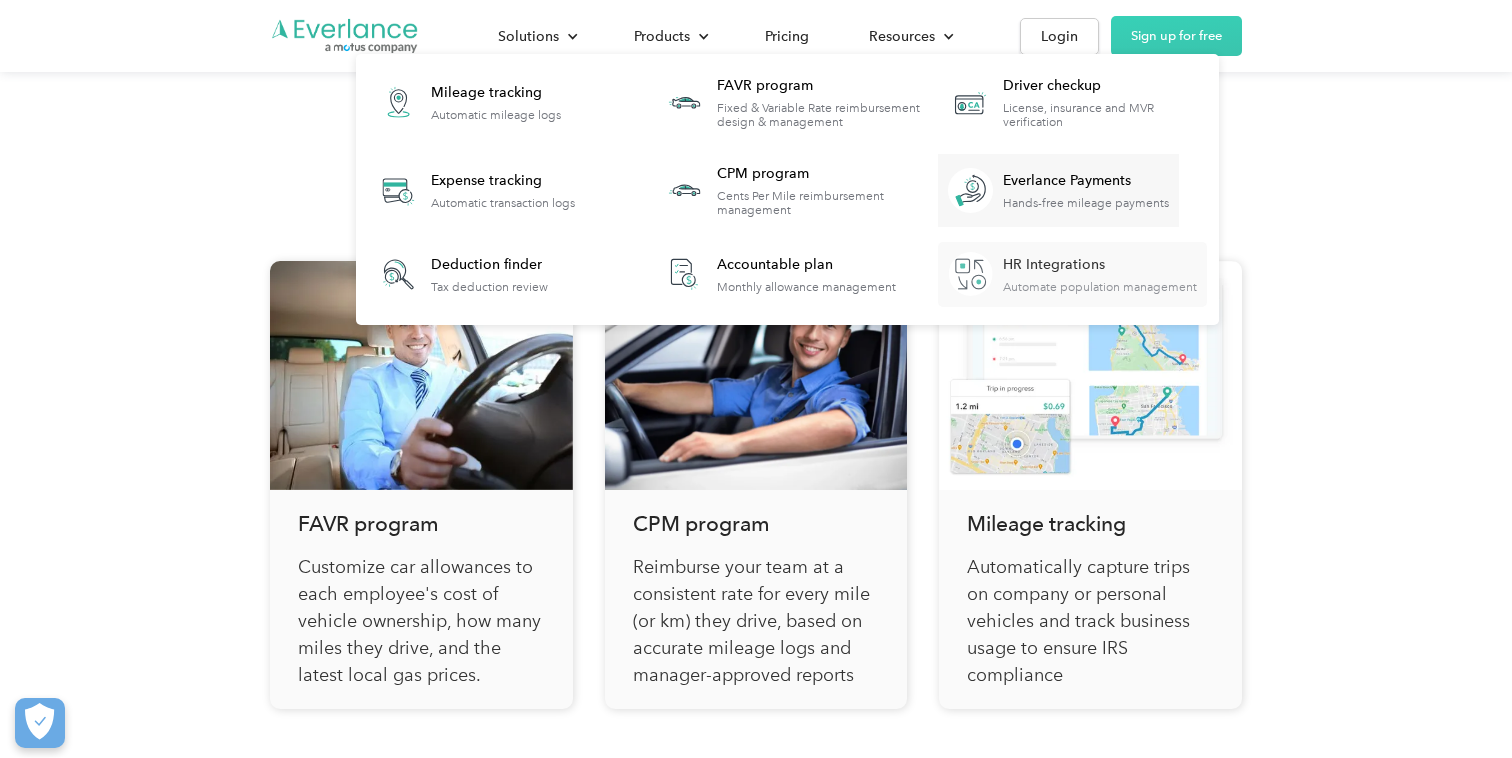 click on "HR Integrations" at bounding box center (1100, 265) 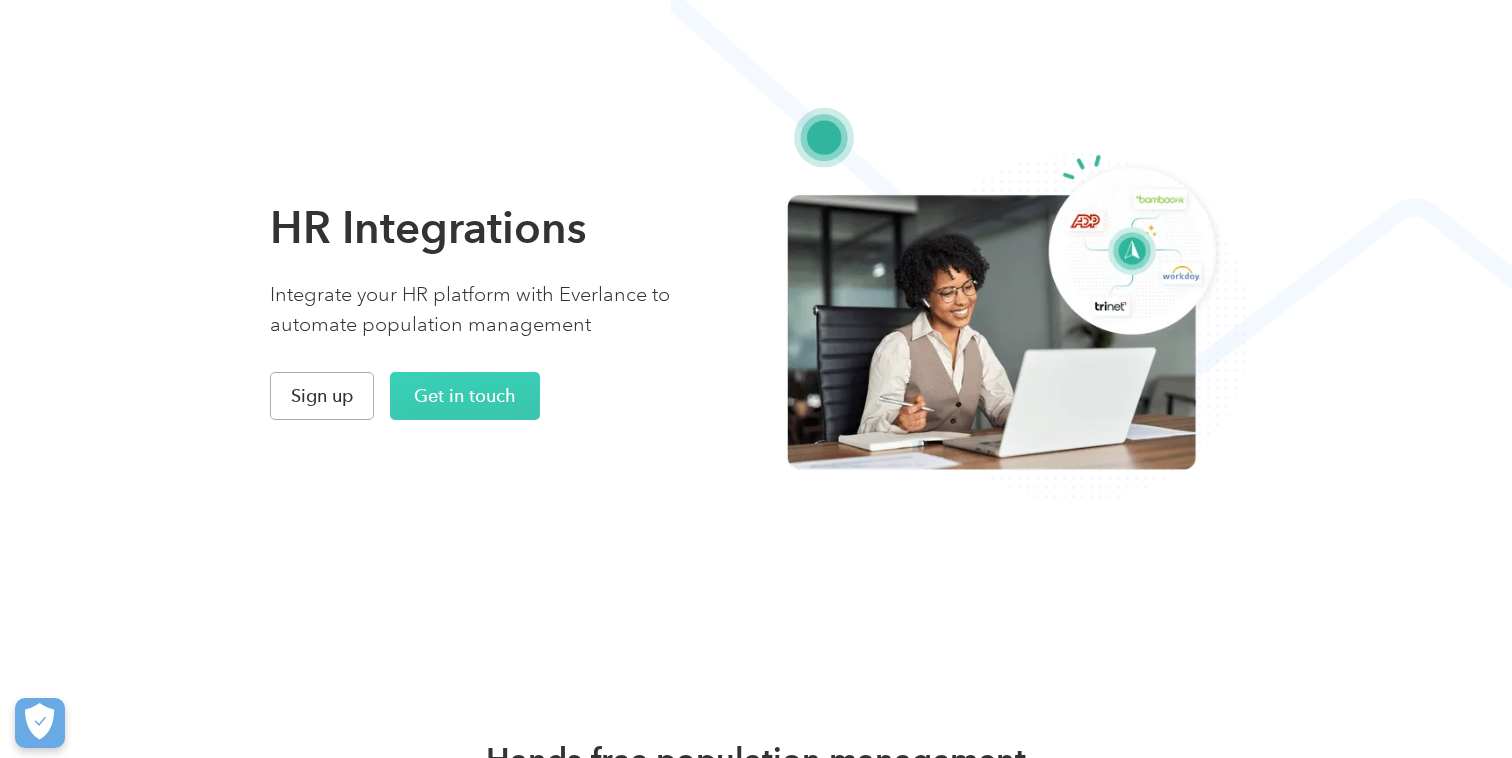 scroll, scrollTop: 0, scrollLeft: 0, axis: both 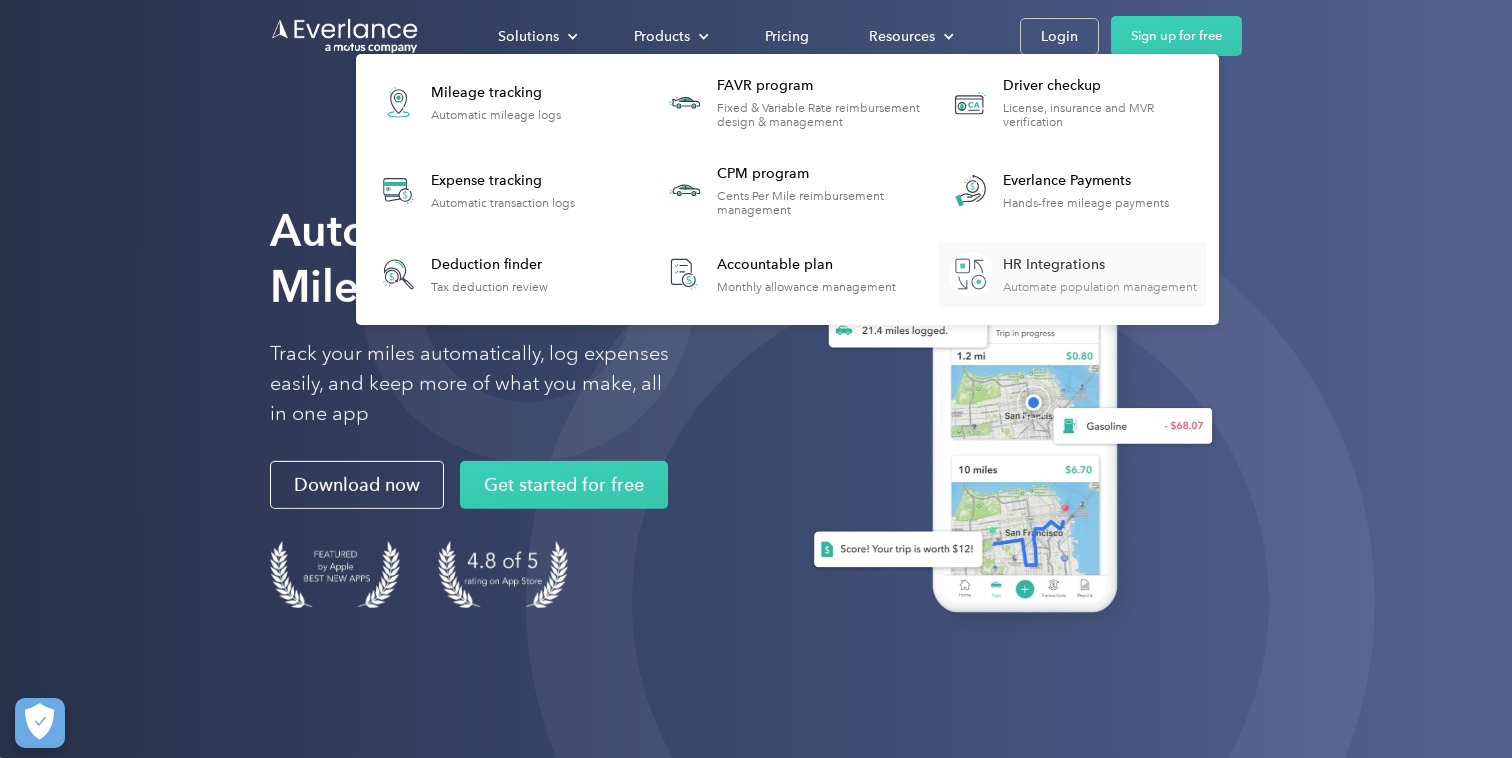click at bounding box center (970, 274) 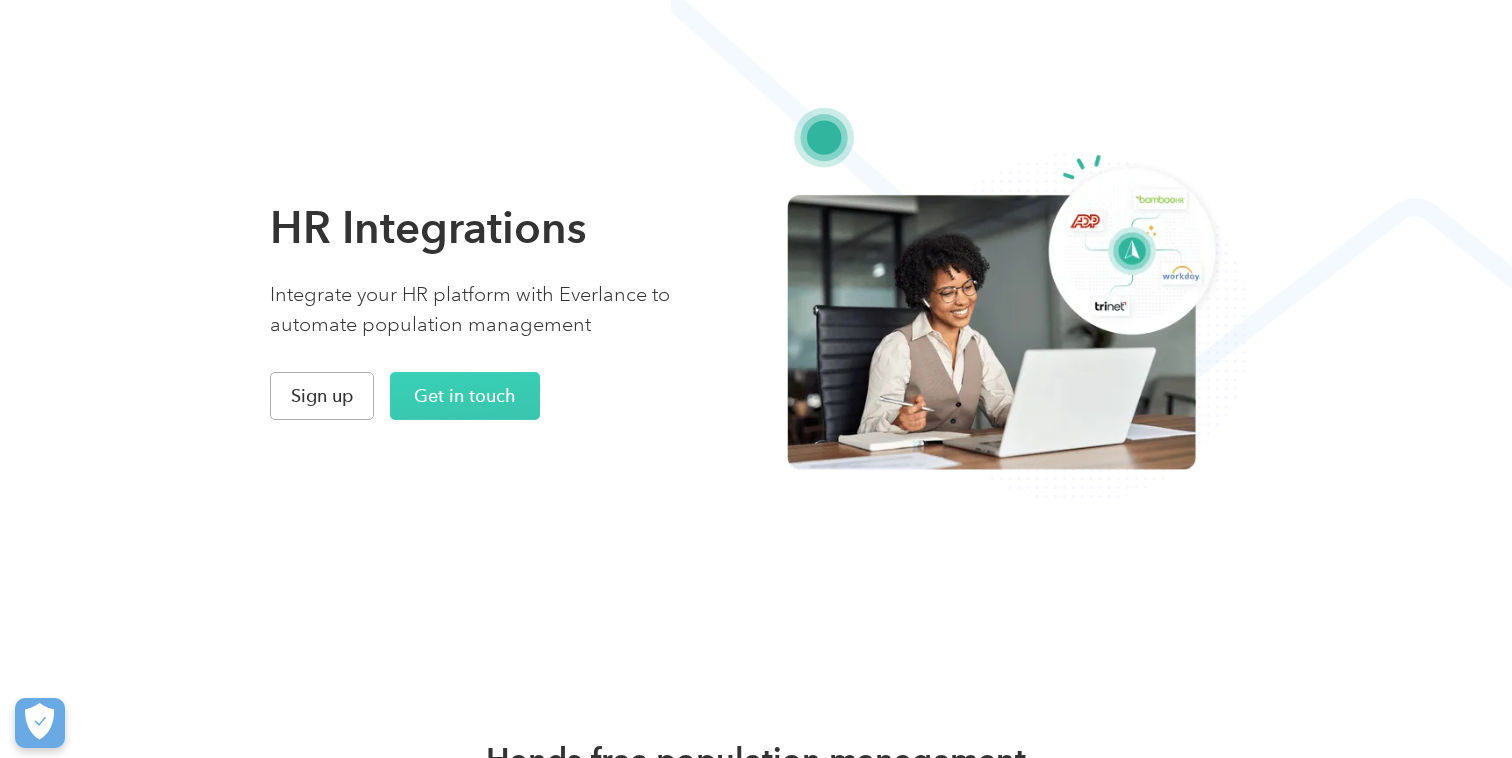 scroll, scrollTop: 0, scrollLeft: 0, axis: both 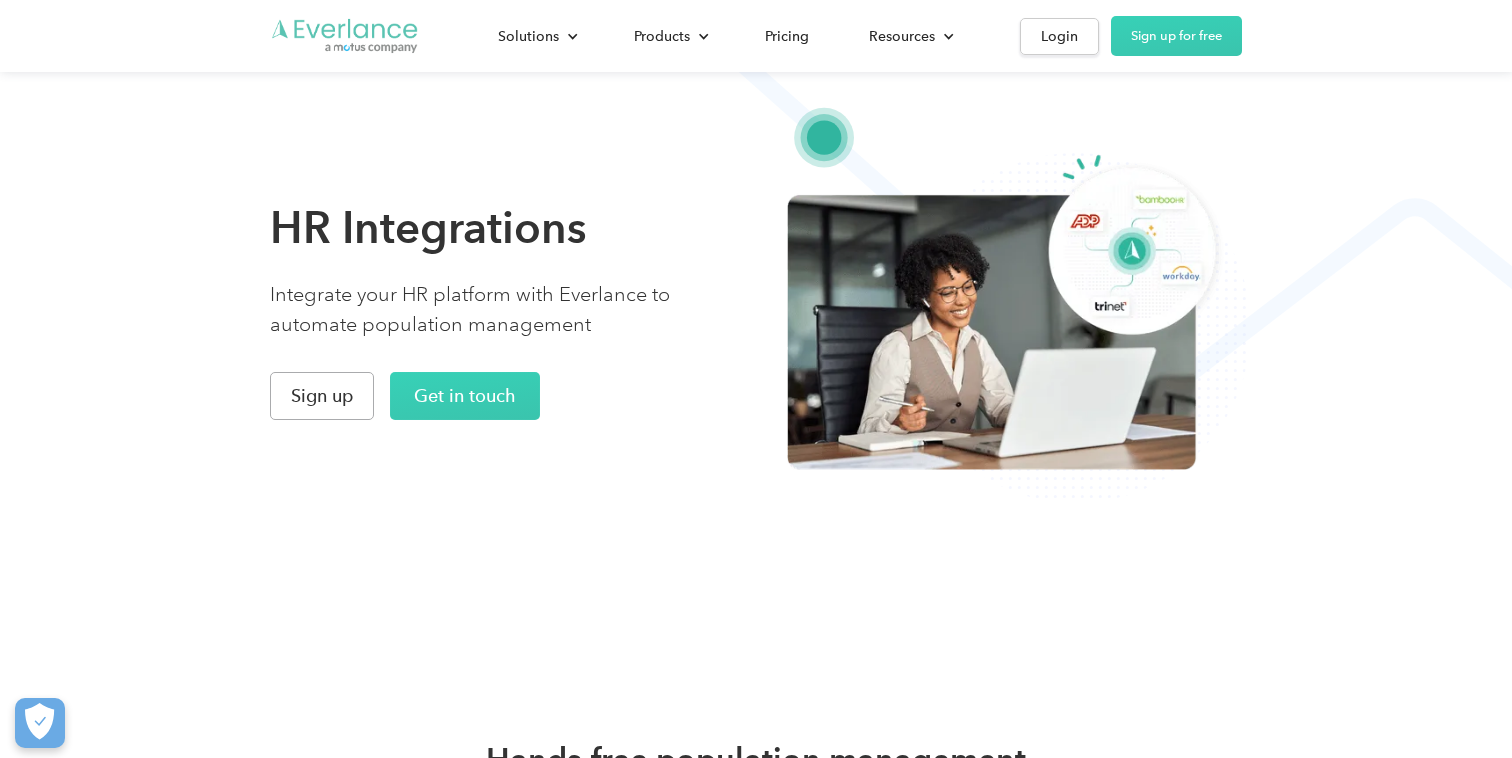 click at bounding box center (345, 36) 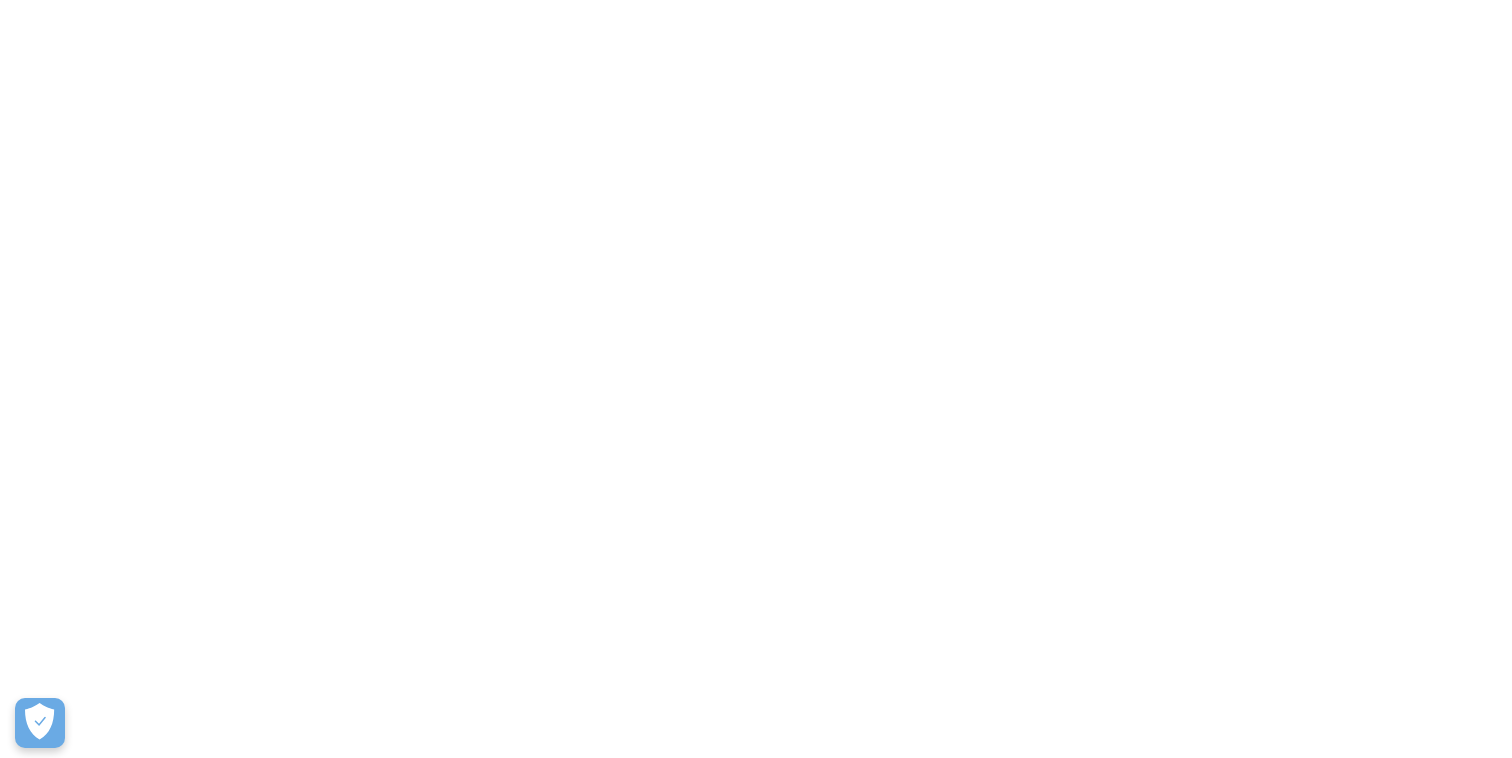 scroll, scrollTop: 0, scrollLeft: 0, axis: both 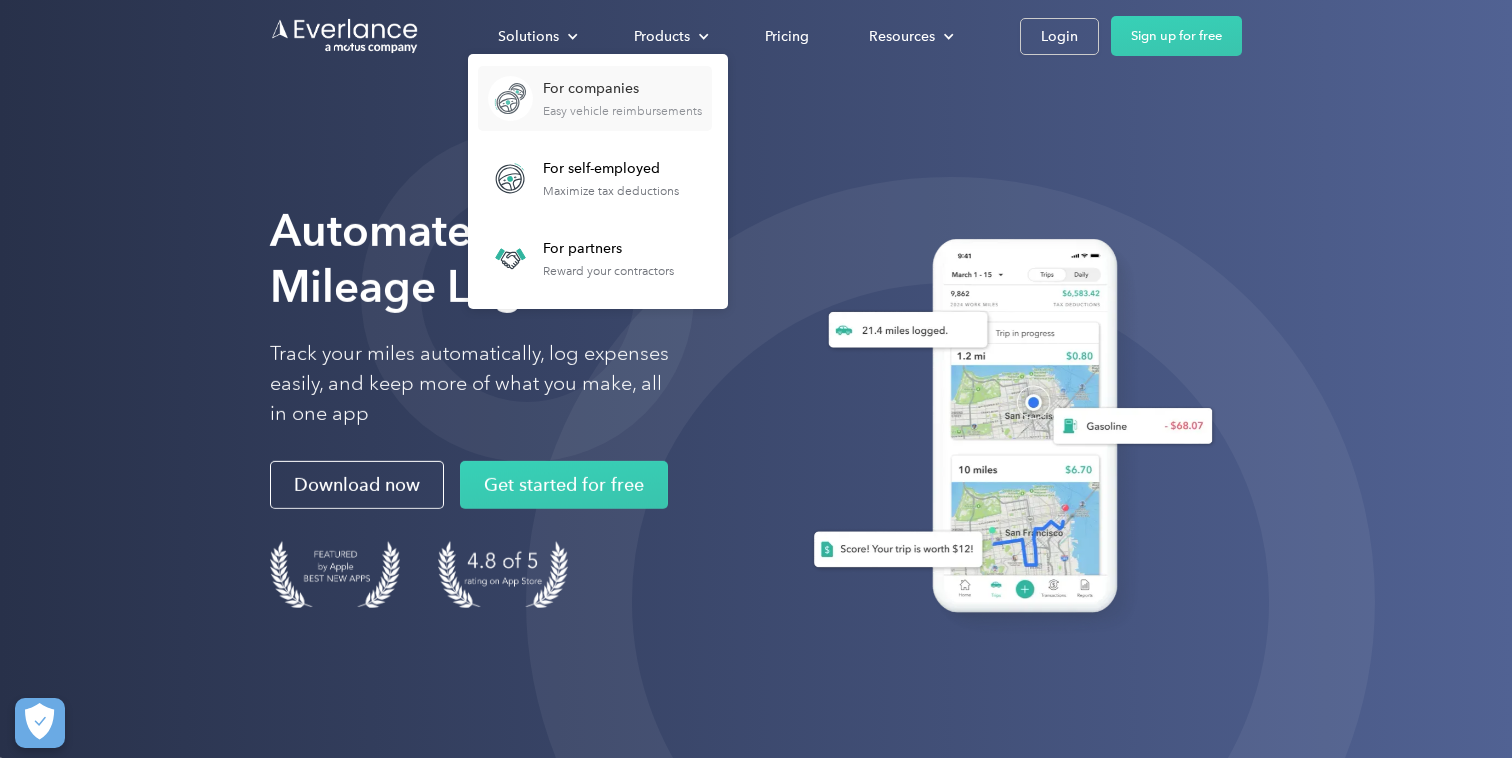 click on "For companies" at bounding box center [622, 89] 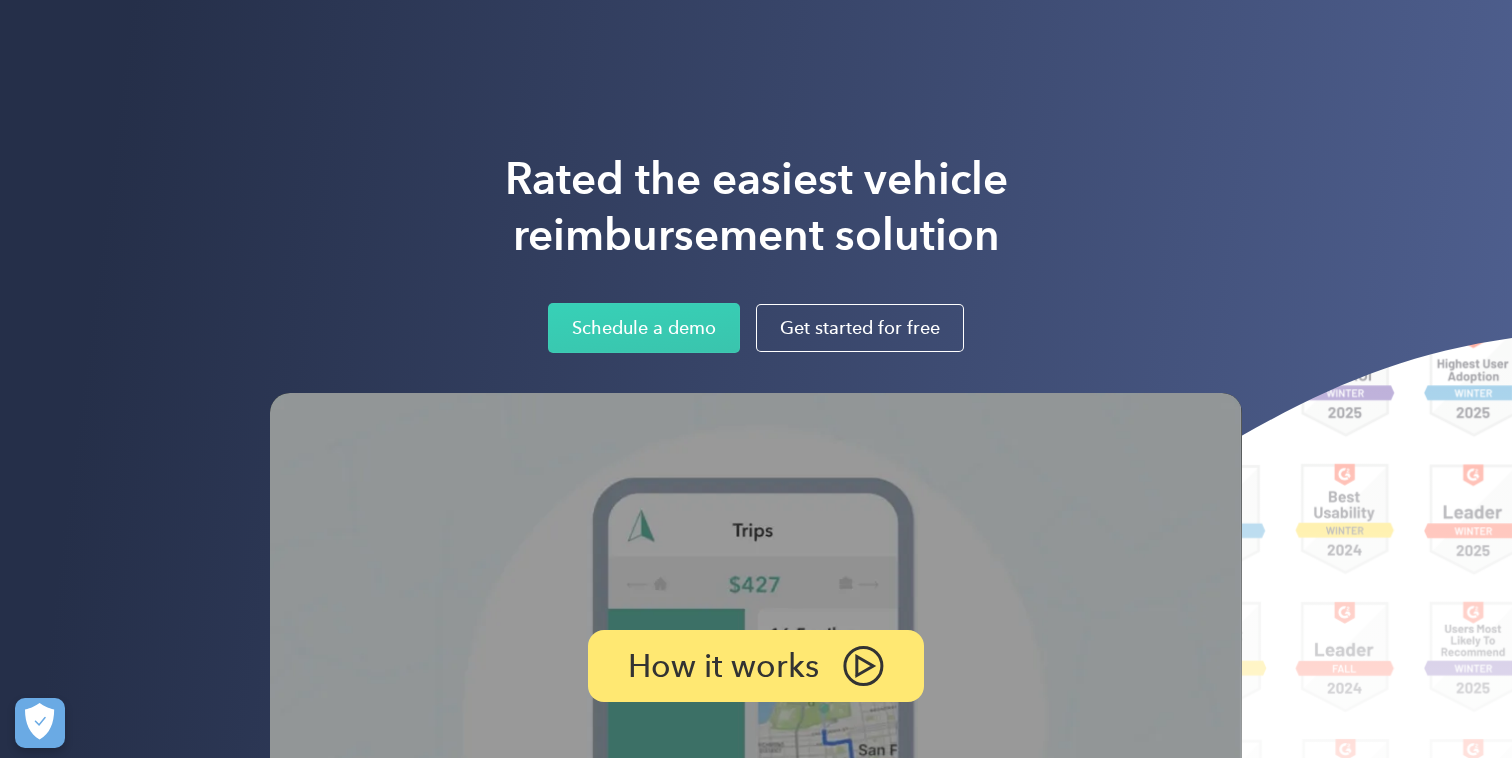 scroll, scrollTop: 0, scrollLeft: 0, axis: both 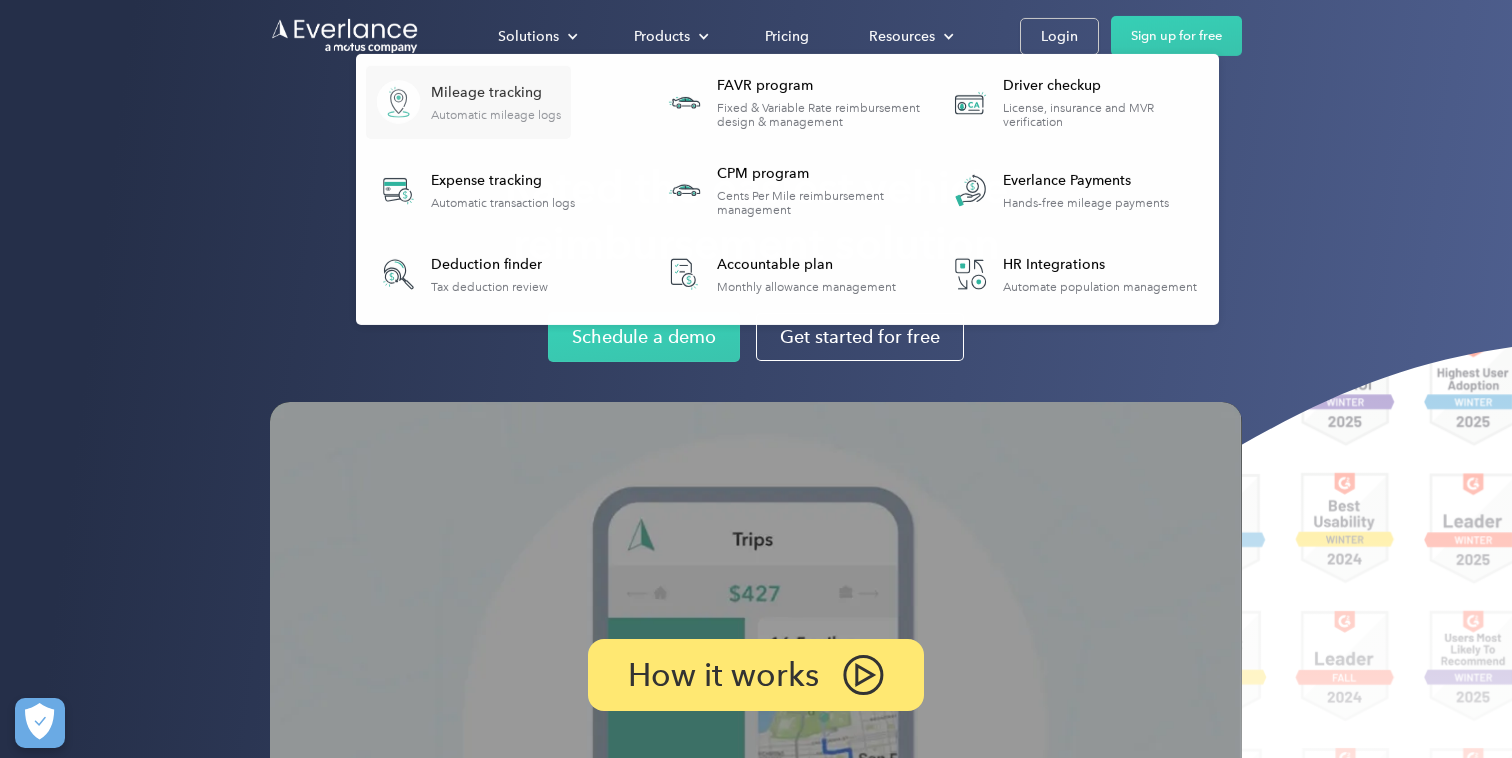 click on "Mileage tracking" at bounding box center (496, 92) 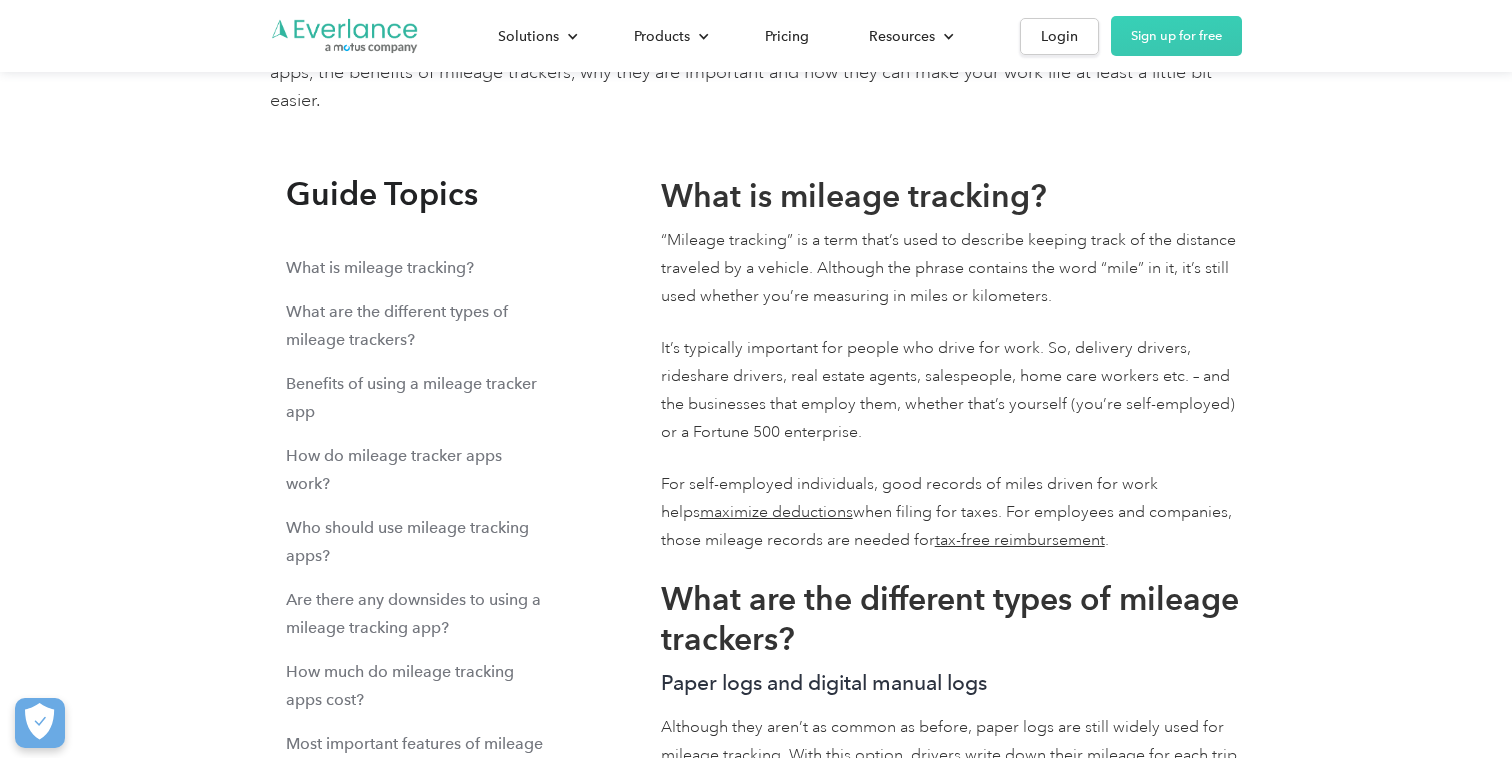 scroll, scrollTop: 9719, scrollLeft: 0, axis: vertical 